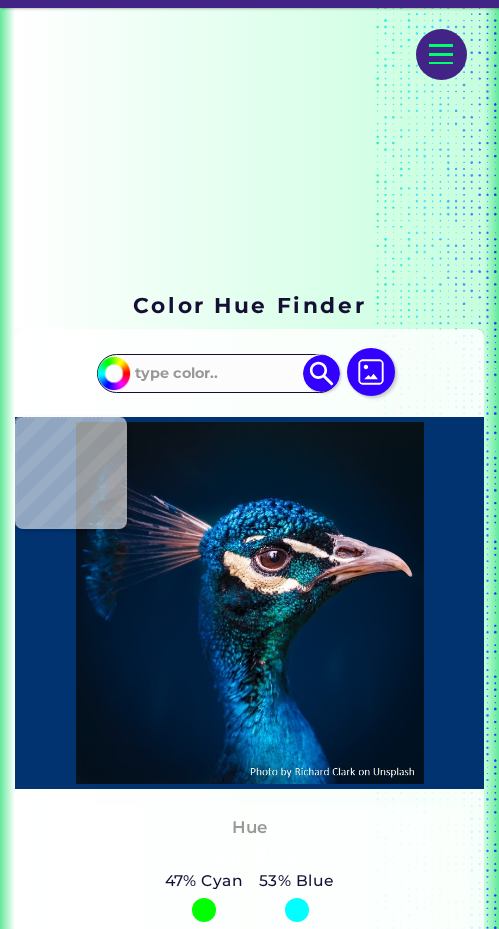 scroll, scrollTop: 75, scrollLeft: 0, axis: vertical 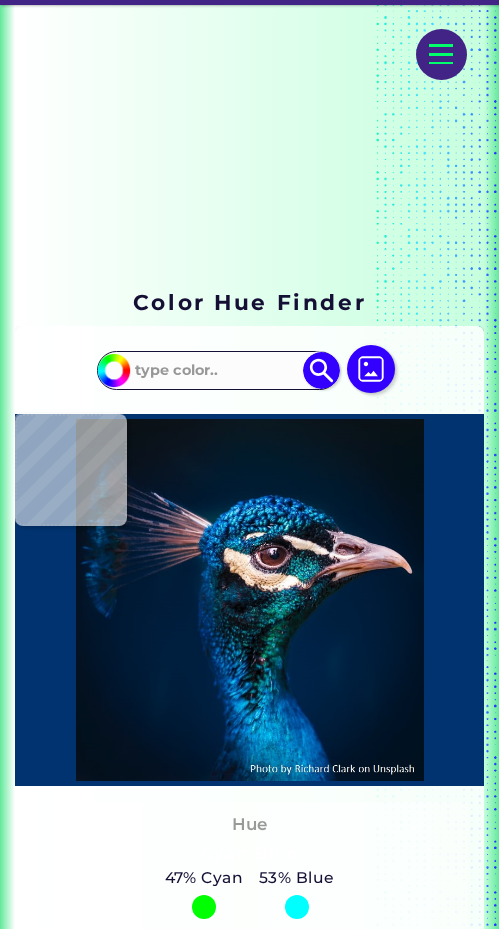 type on "#0b1218" 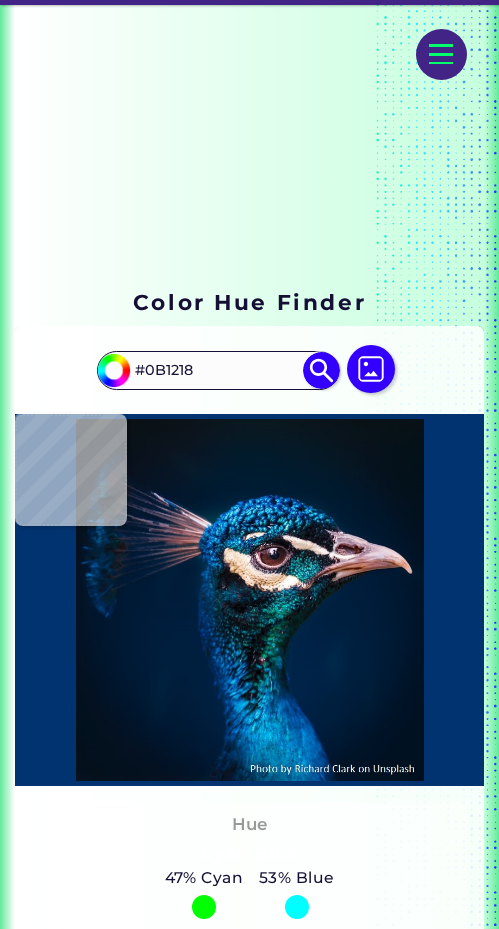 type on "#0b131e" 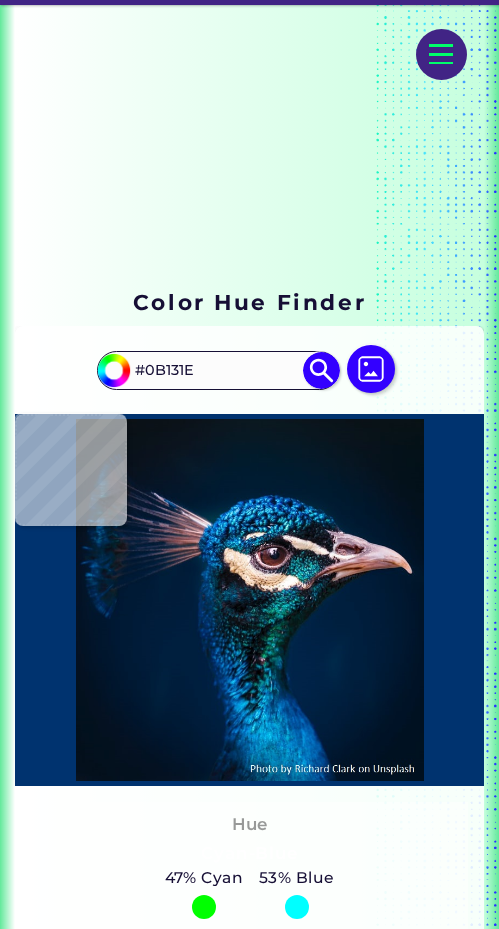 type on "#061629" 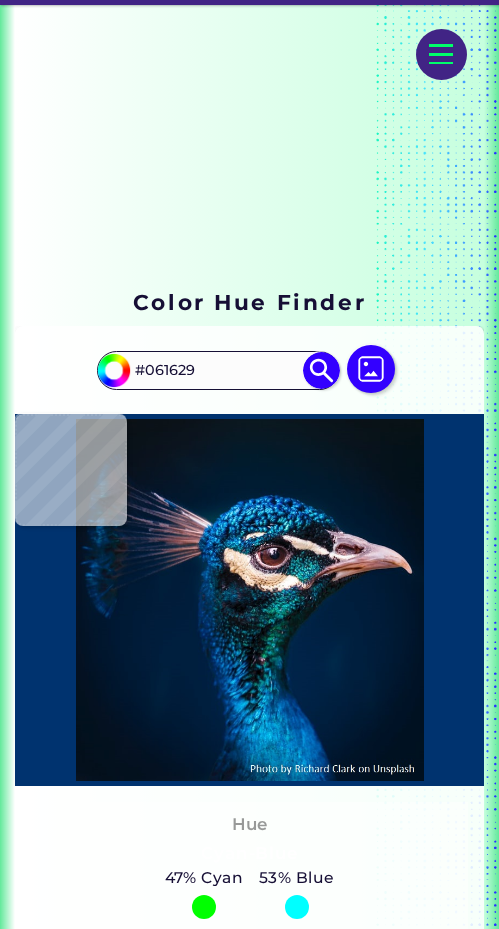 type on "#02172c" 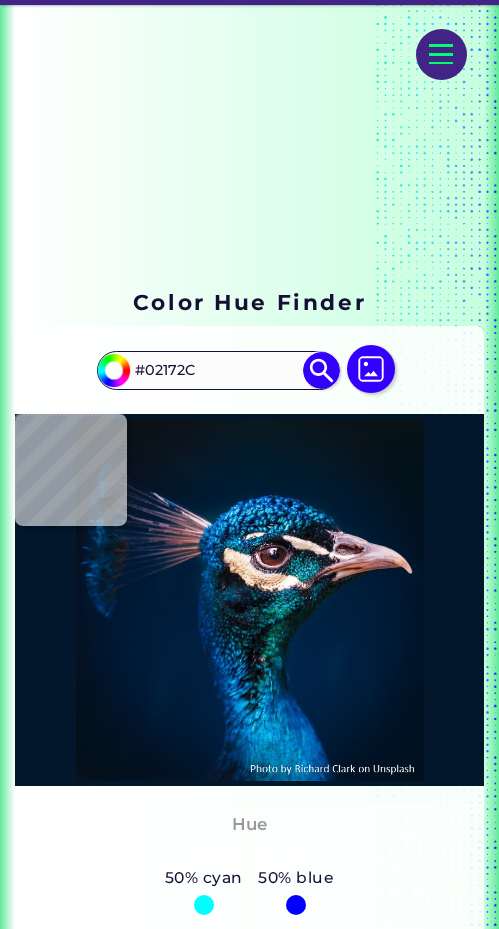 type on "#03172d" 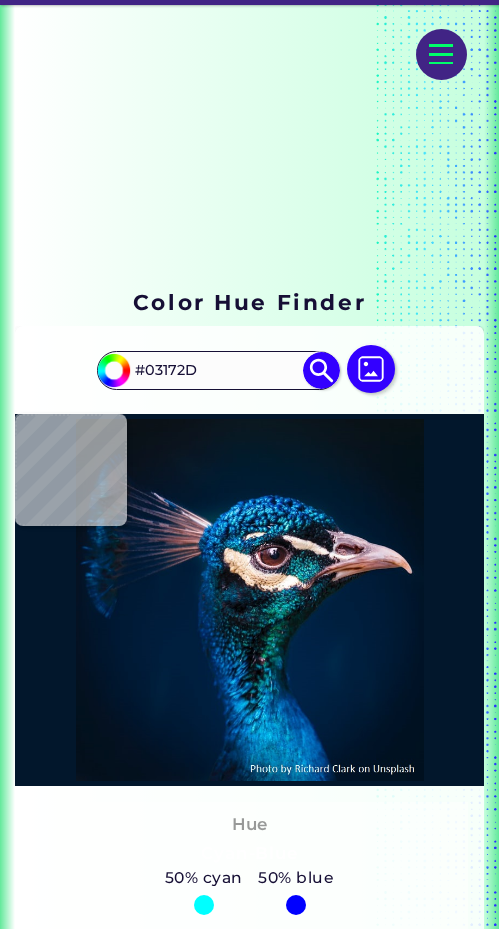 type on "#07283b" 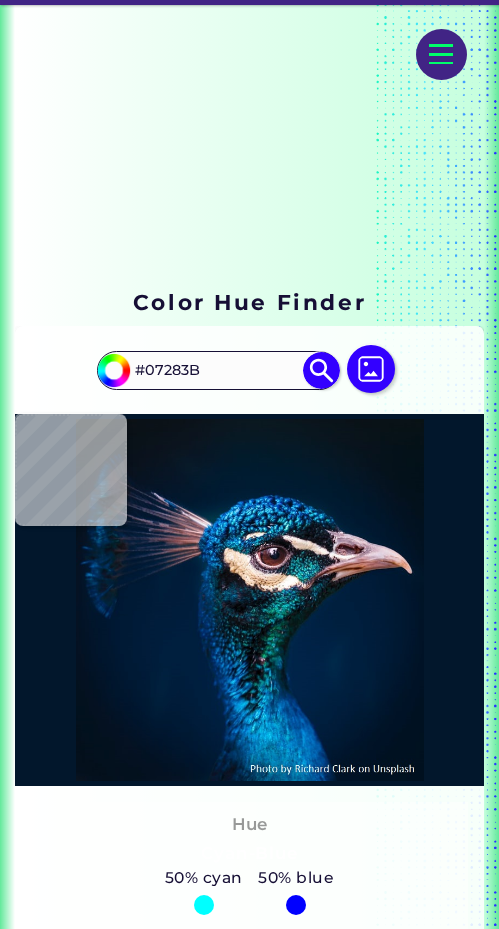 type on "#052140" 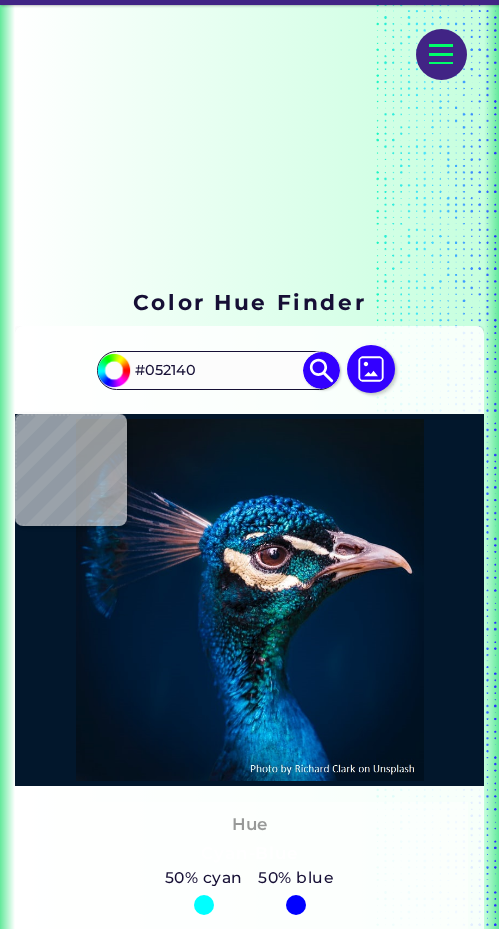 type on "#444660" 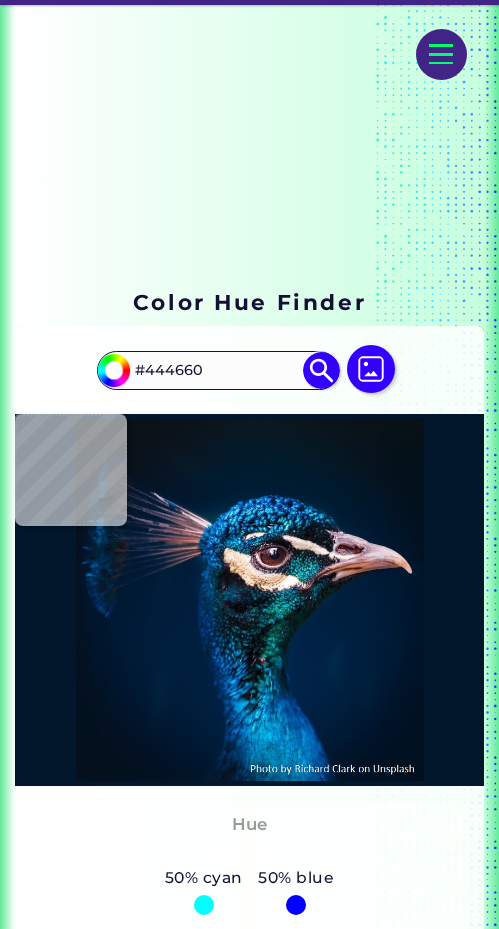 type on "#463e54" 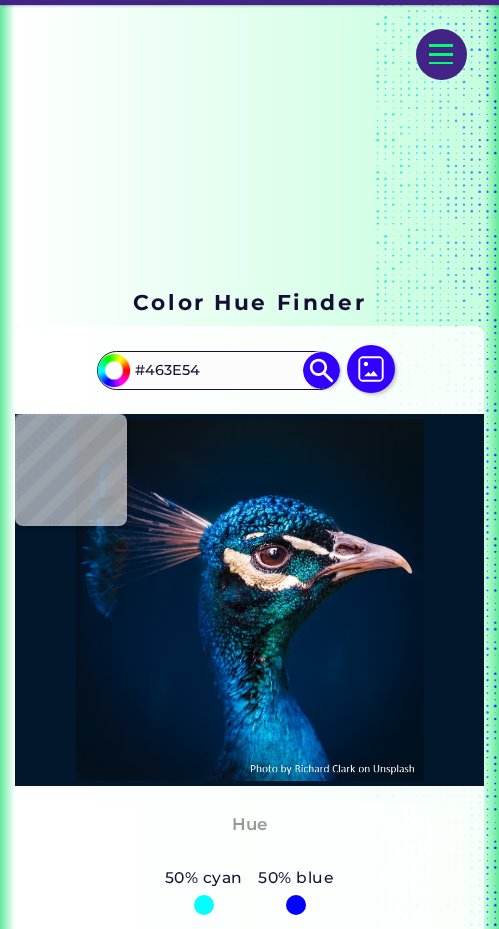 type on "#70657a" 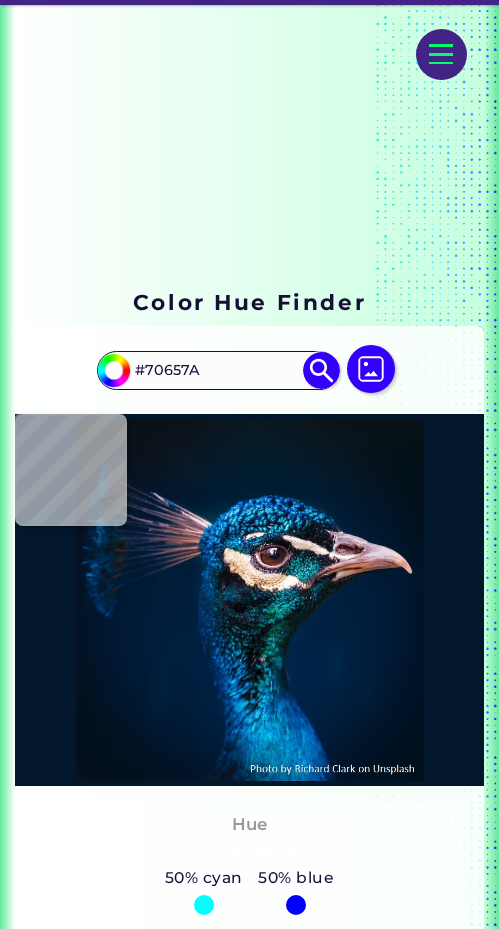 type on "#674d5f" 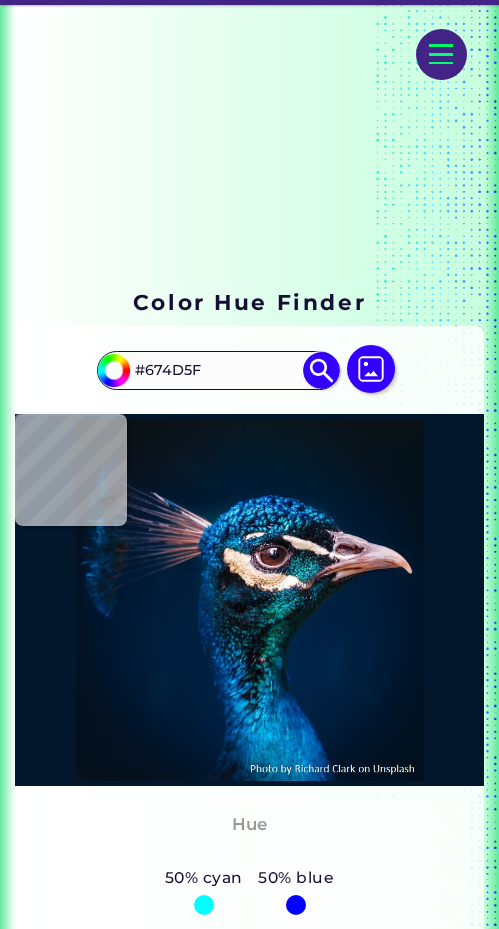 type on "#7f5b67" 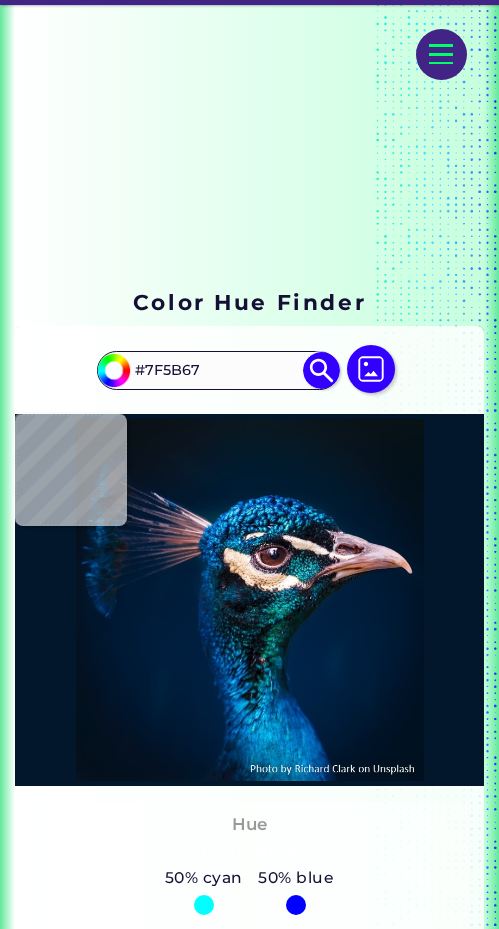 type on "#7c5f71" 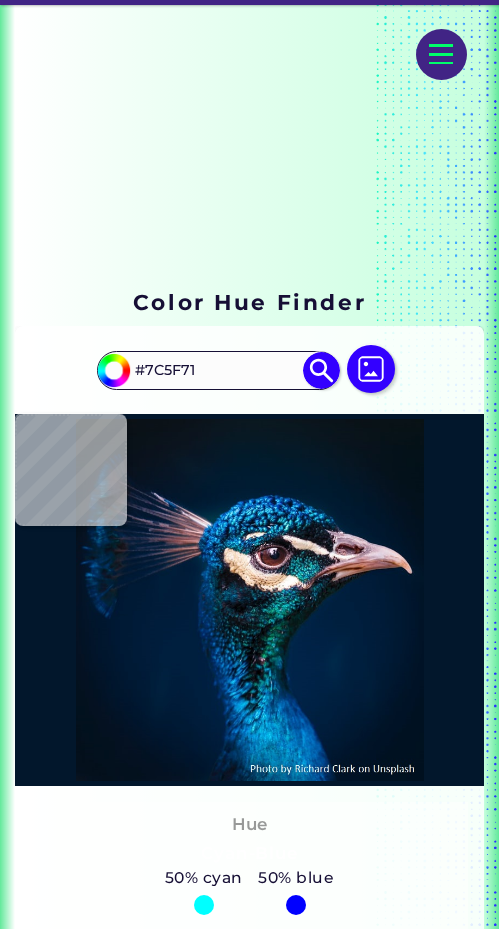 type on "#9f8697" 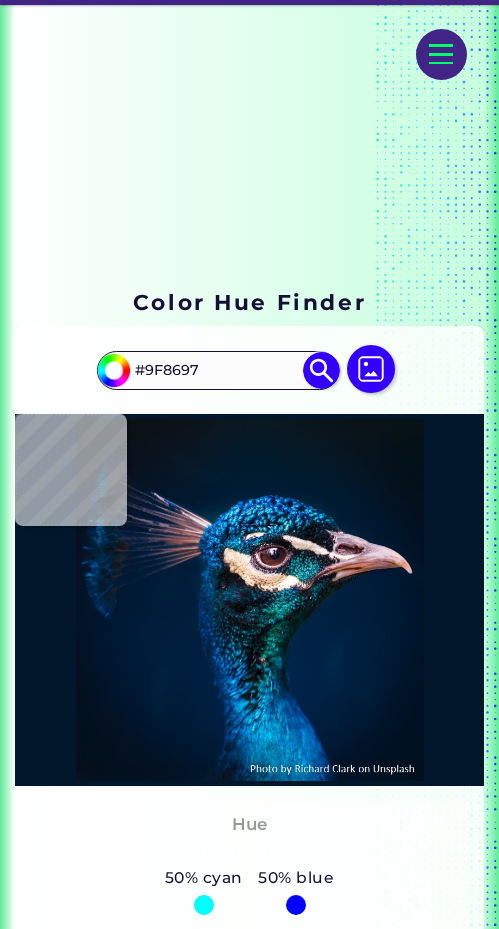 type on "#ad7980" 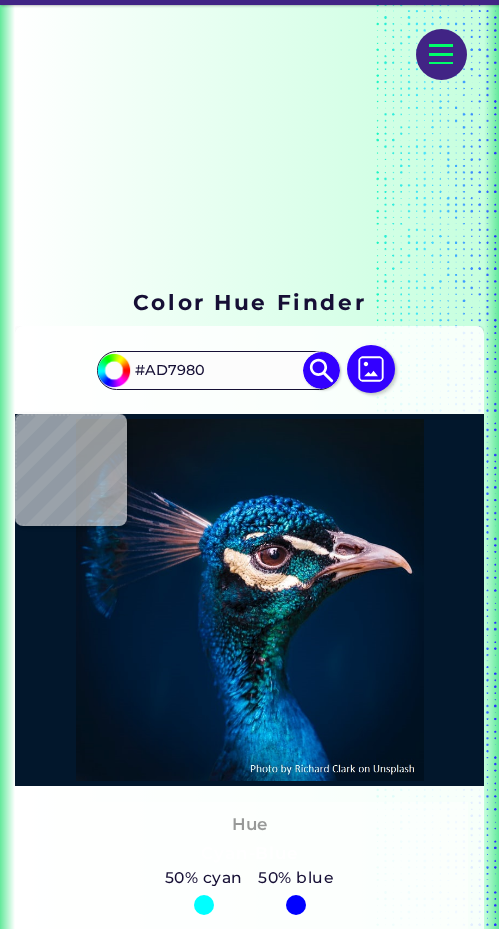 type on "#8e575d" 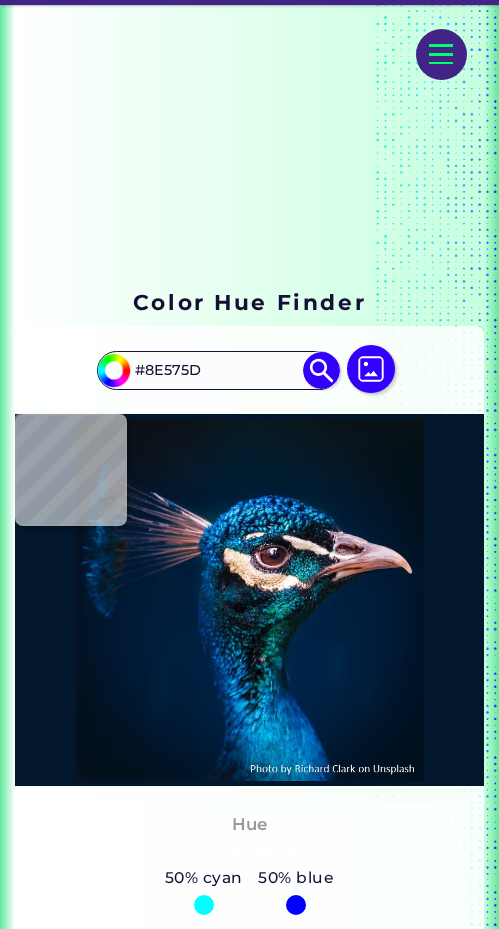 type on "#996462" 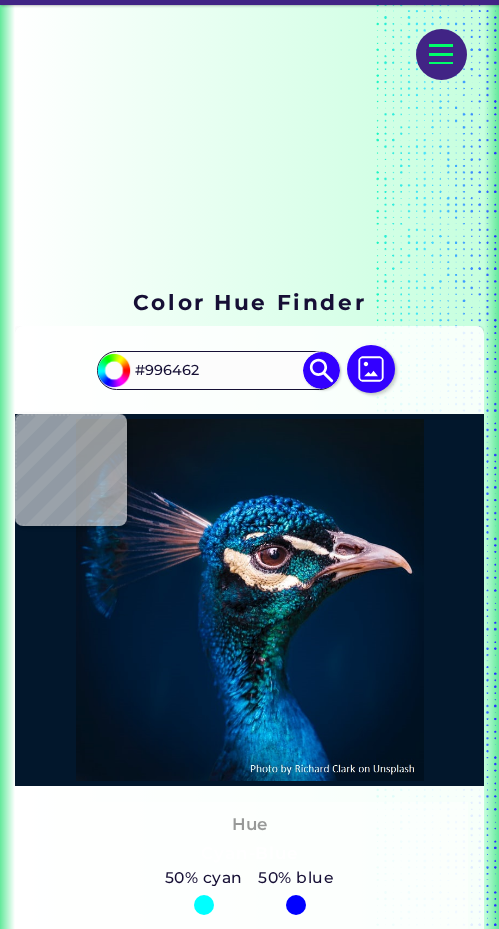 type on "#473234" 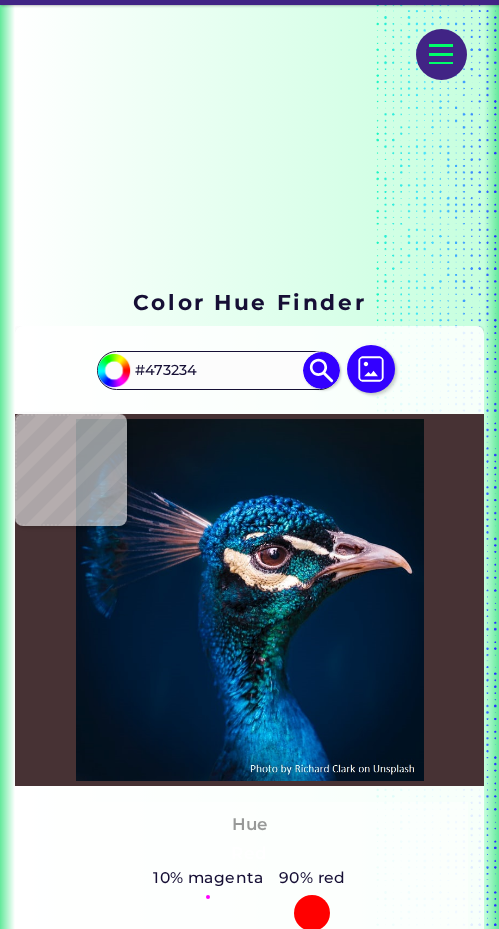type on "#2a2c38" 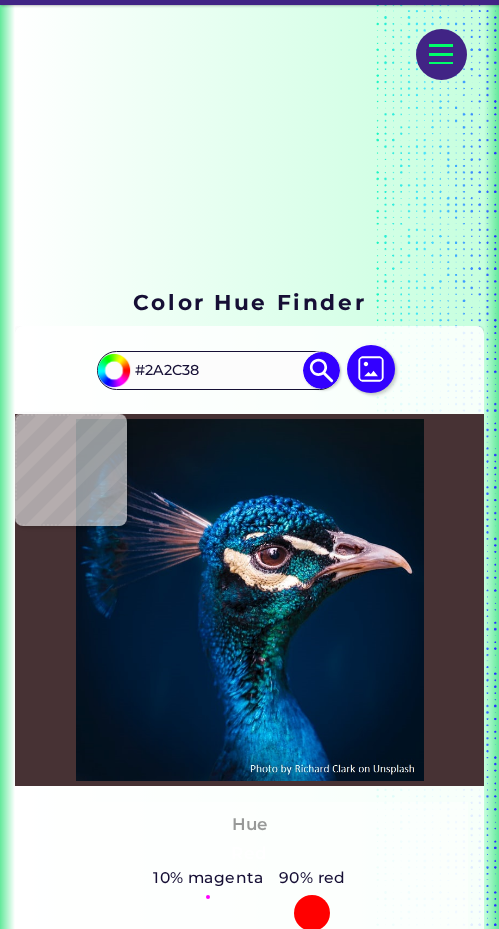 type on "#3d3f50" 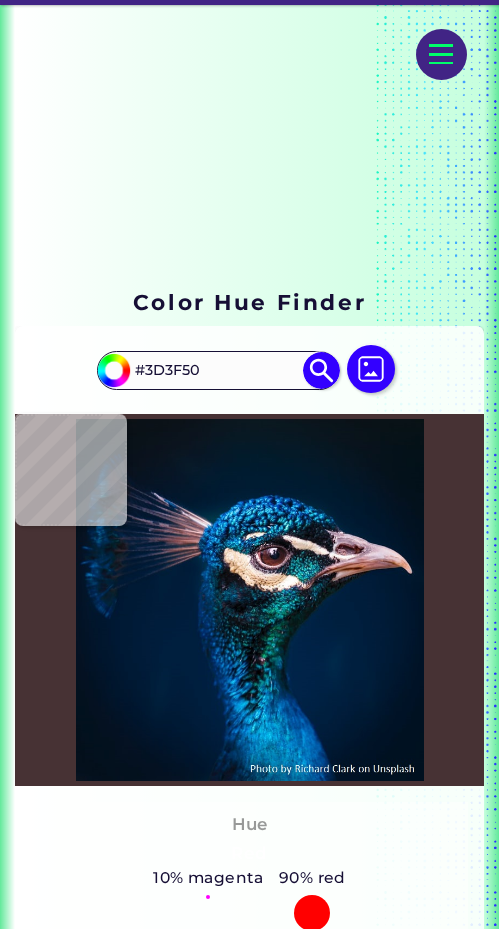 type on "#3d3846" 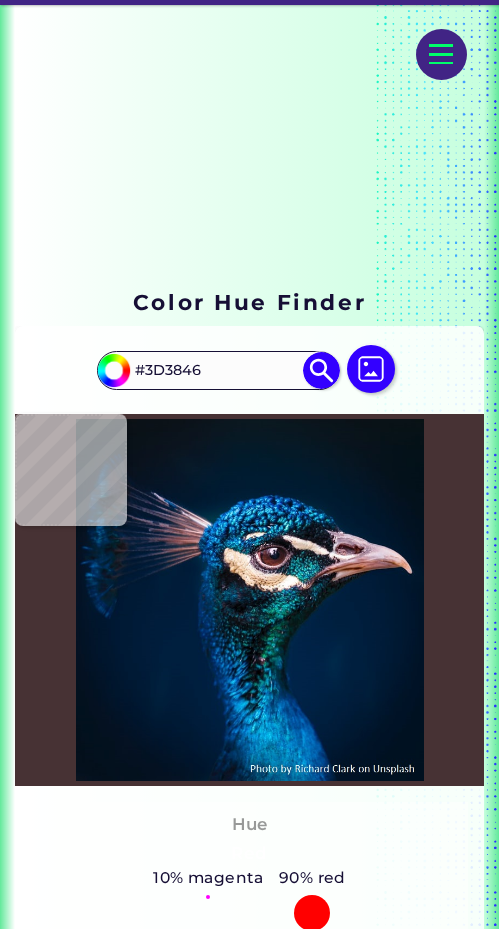 type on "#4d424d" 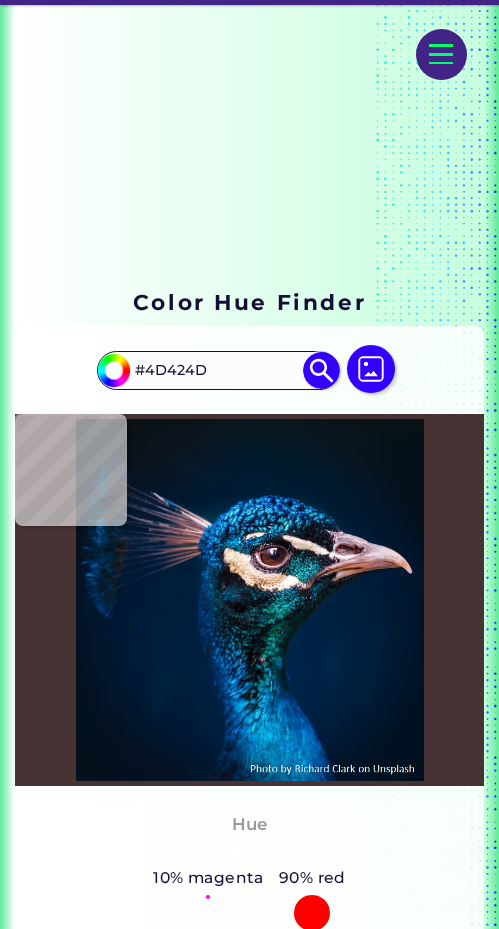 type on "#6f5259" 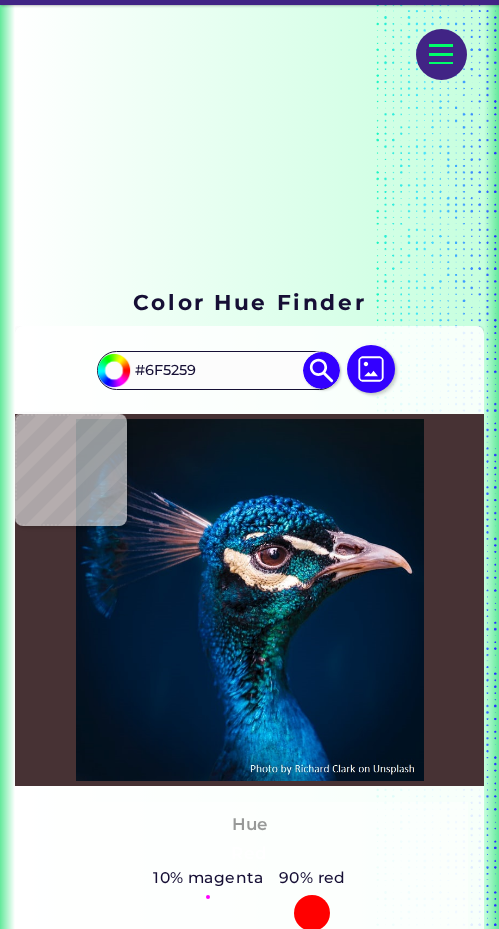type on "#5d5365" 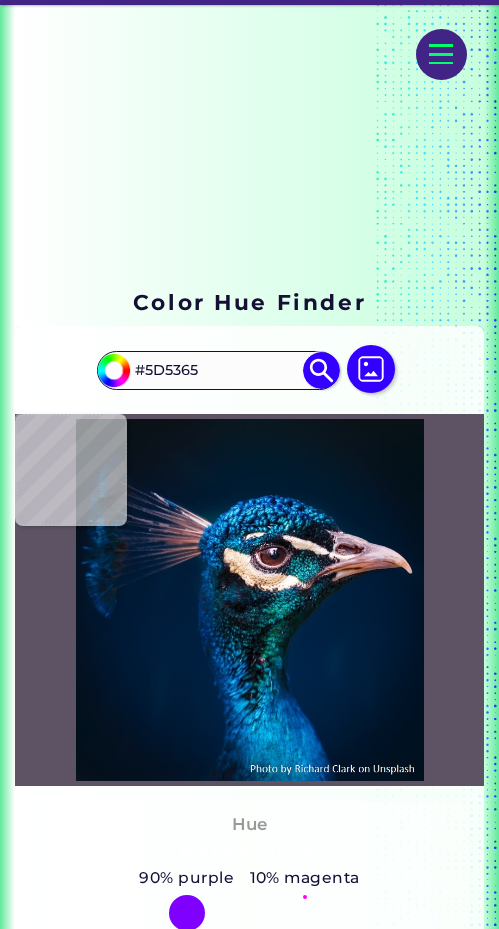 type on "#07467b" 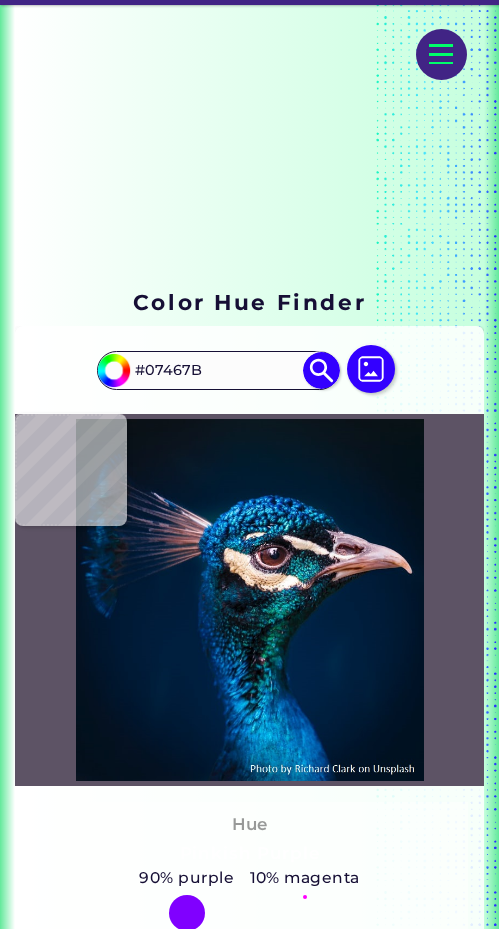 type on "#0a4777" 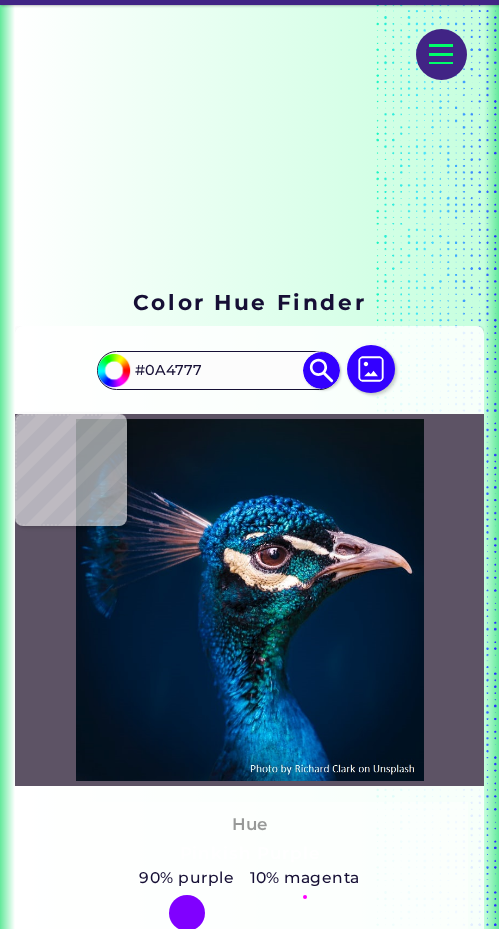 type on "#025090" 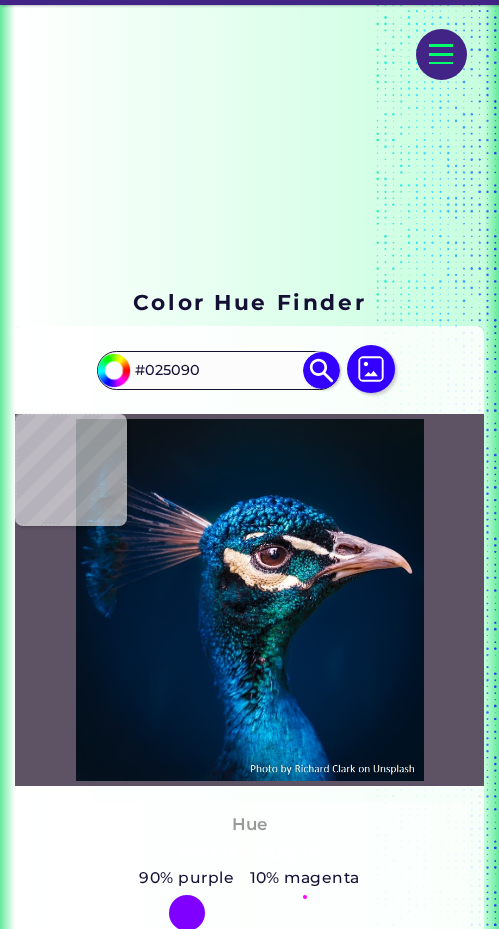 type on "#176db6" 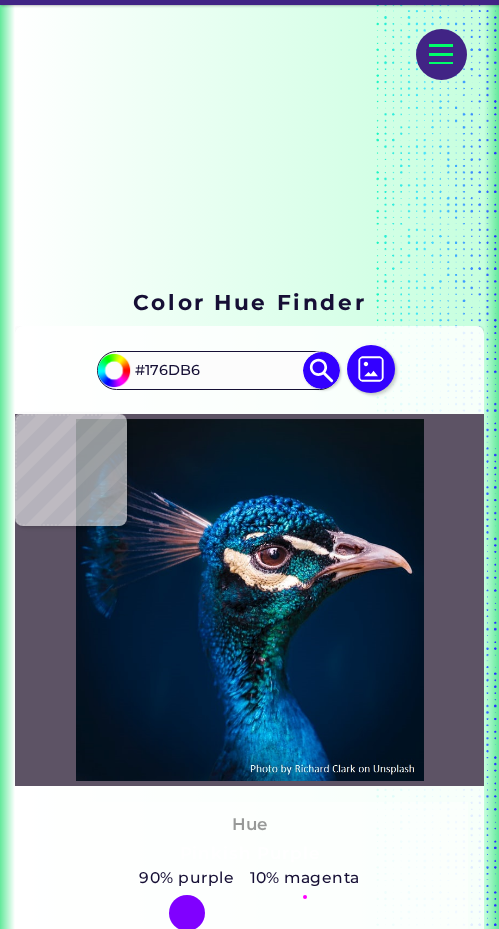 type on "#013976" 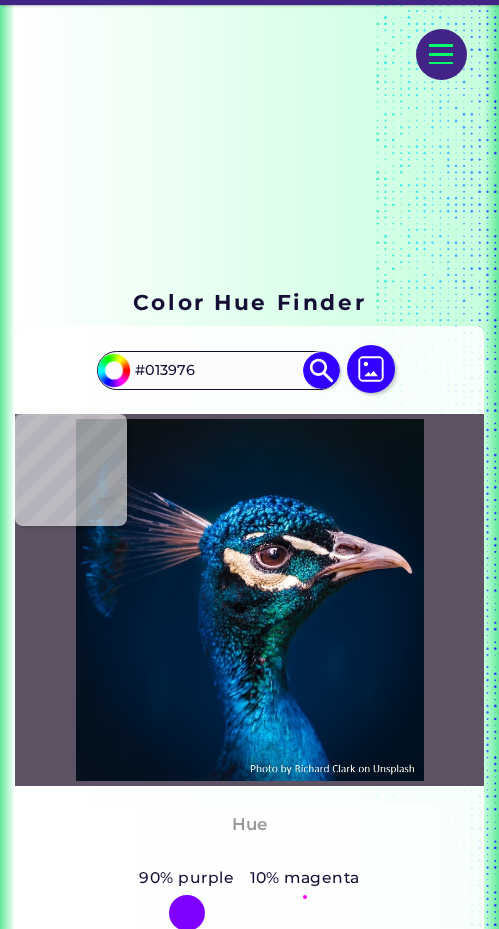 type on "#003670" 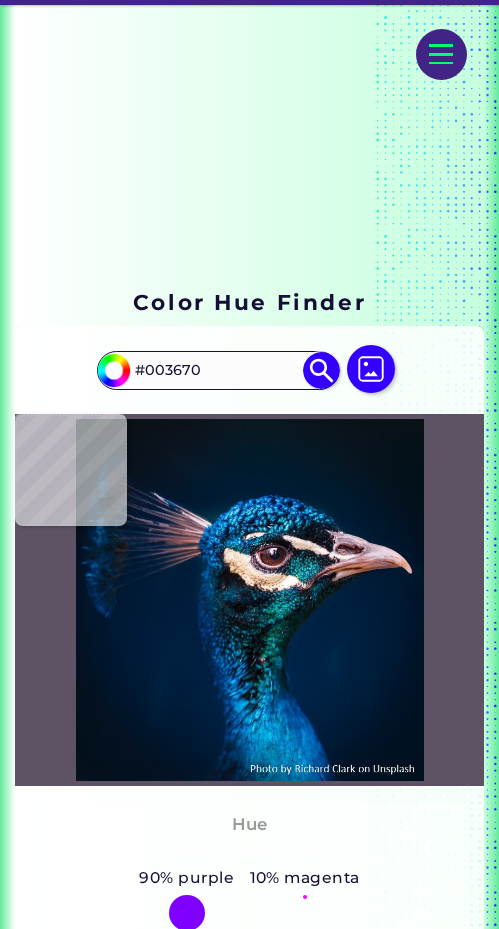 type on "#022550" 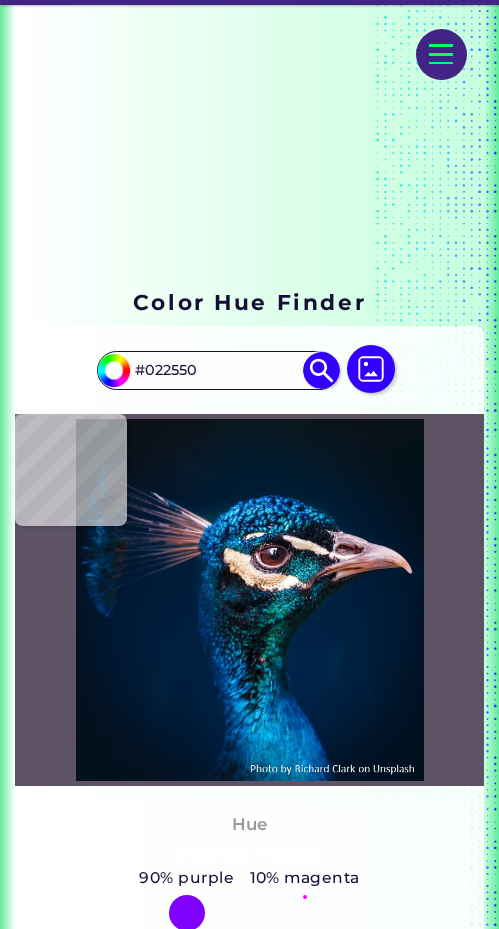 type on "#04274f" 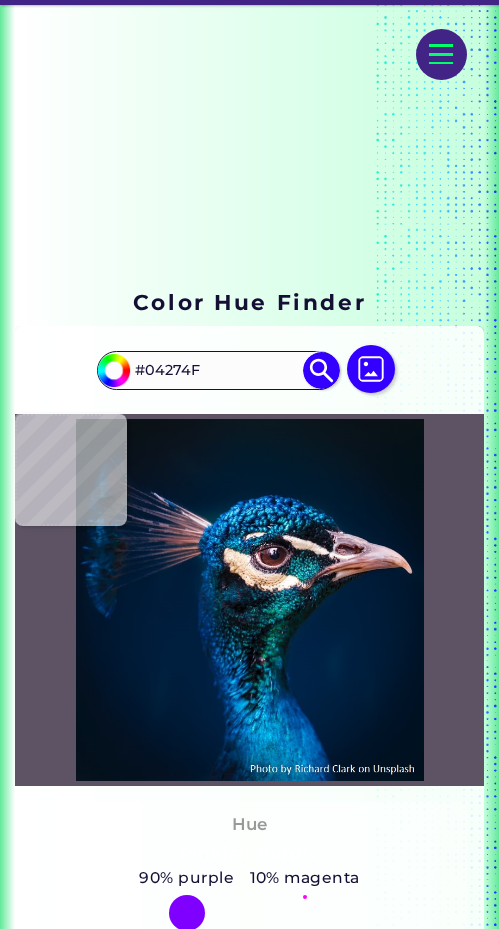 type on "#002049" 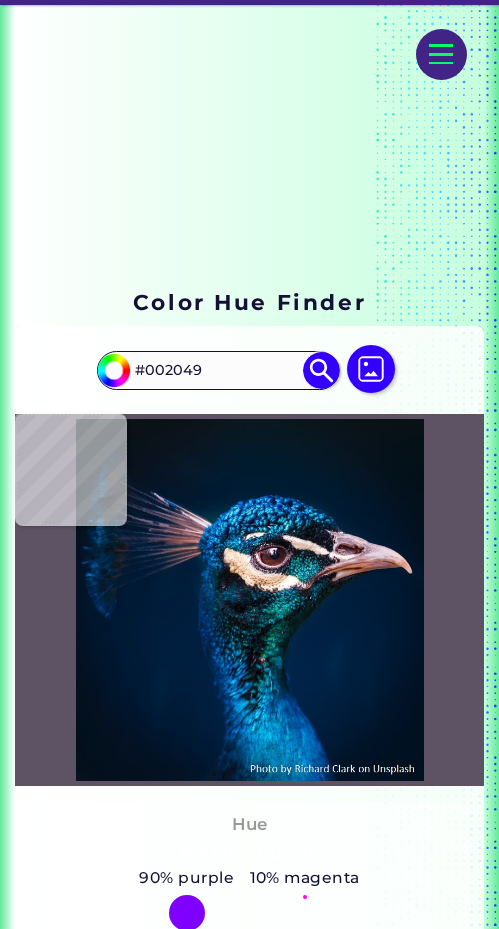 type on "#083562" 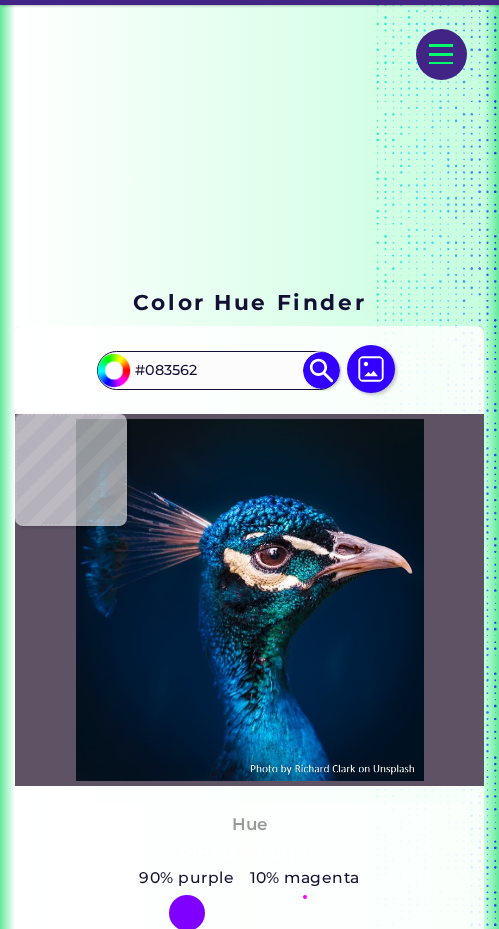 type on "#0e3c6a" 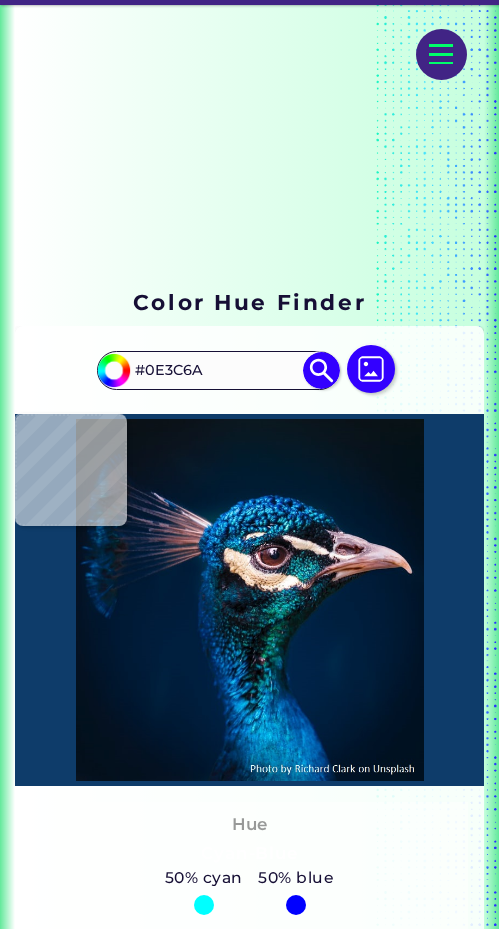 type on "#174d73" 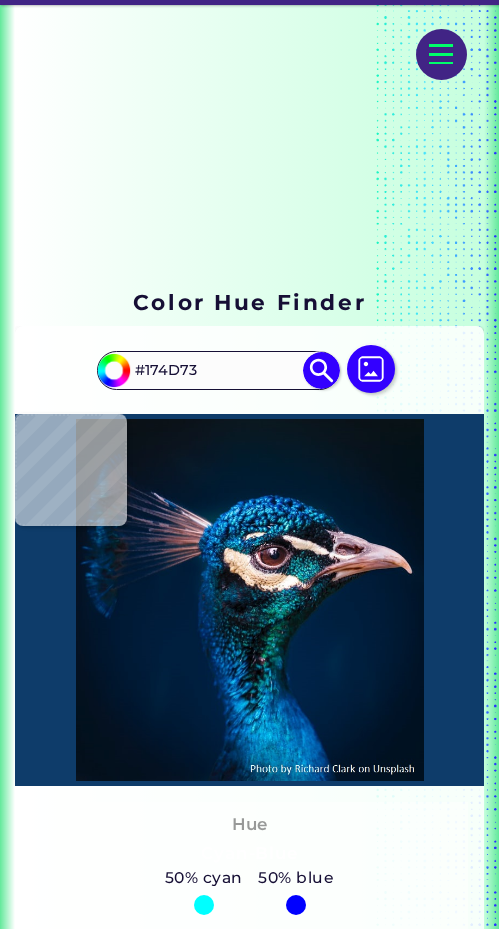 type on "#3f3342" 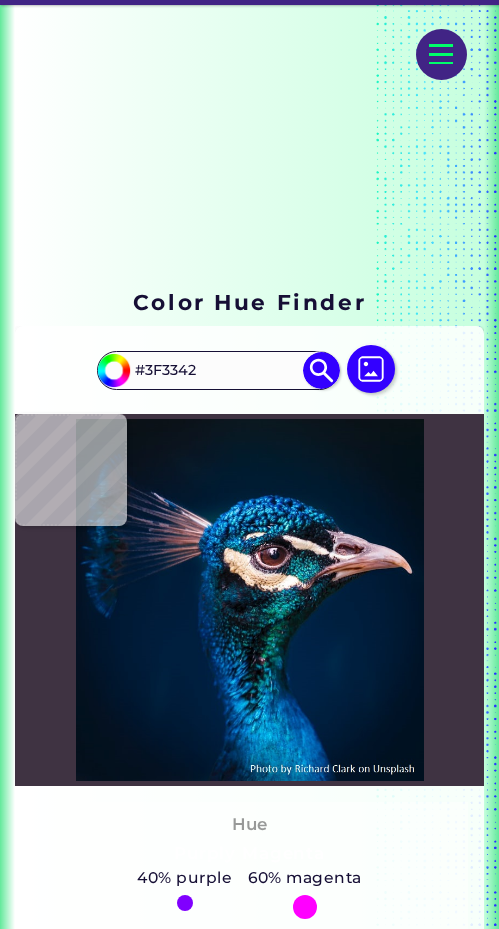 type on "#6f5a5a" 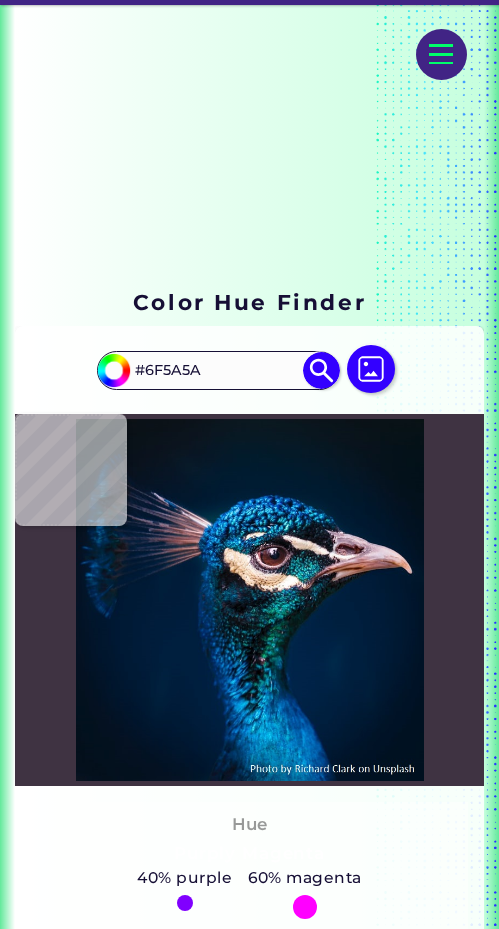 type on "#d8bdaa" 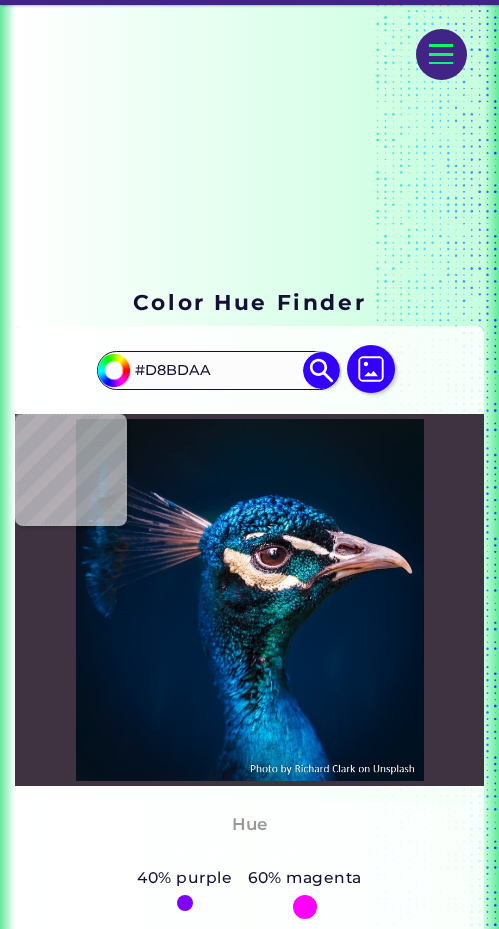 type on "#eec7af" 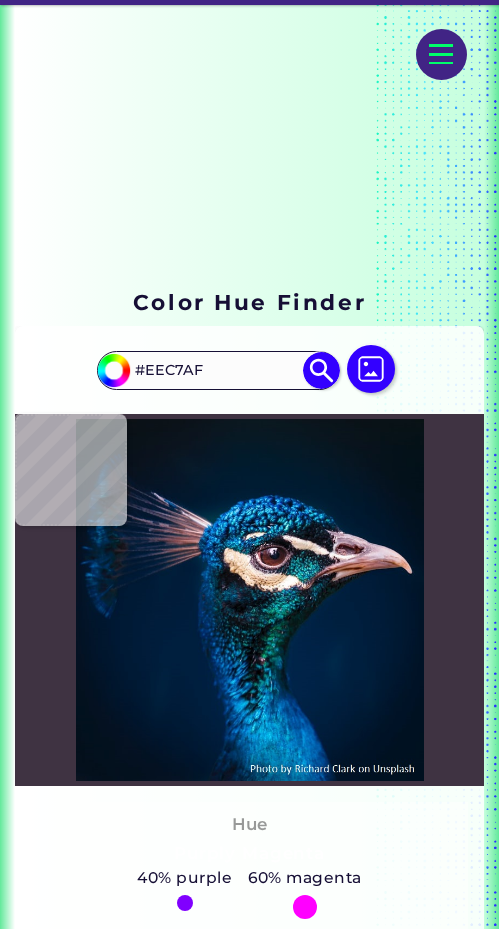 type on "#f7d3ba" 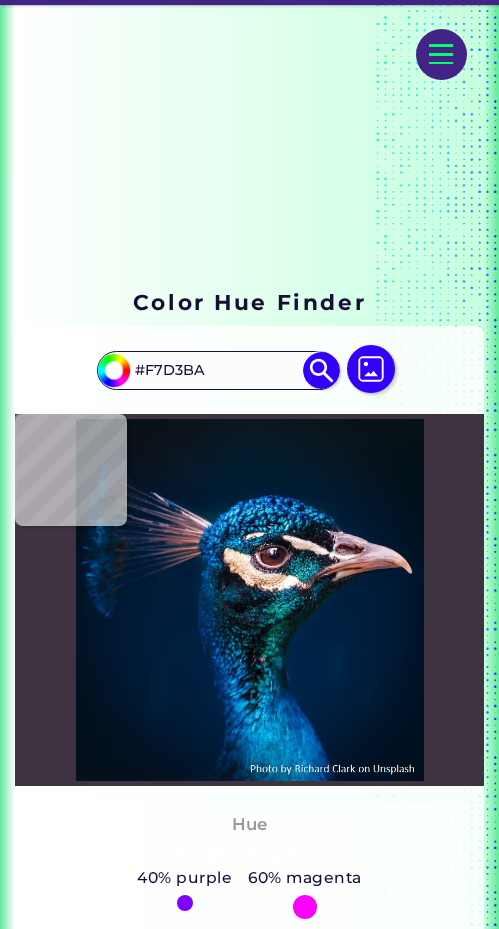type on "#efcdb0" 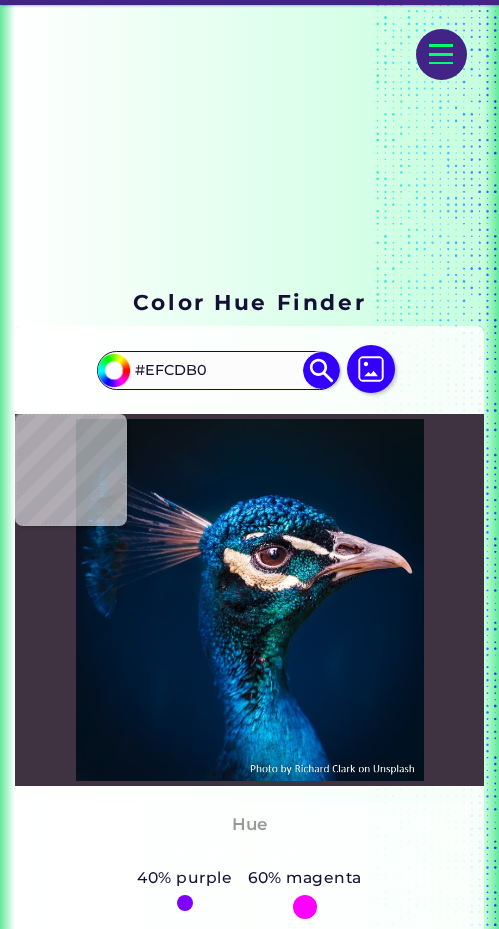 type on "#815536" 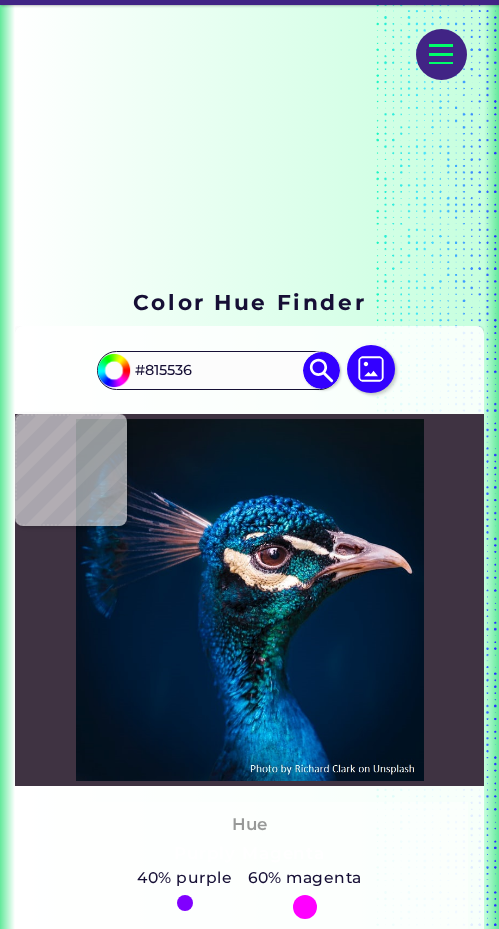type on "#b58e6a" 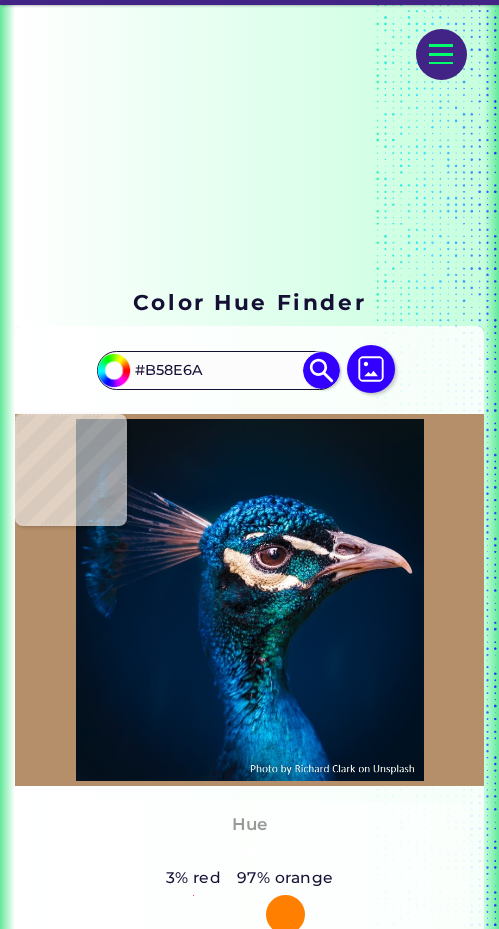 type on "#cfa683" 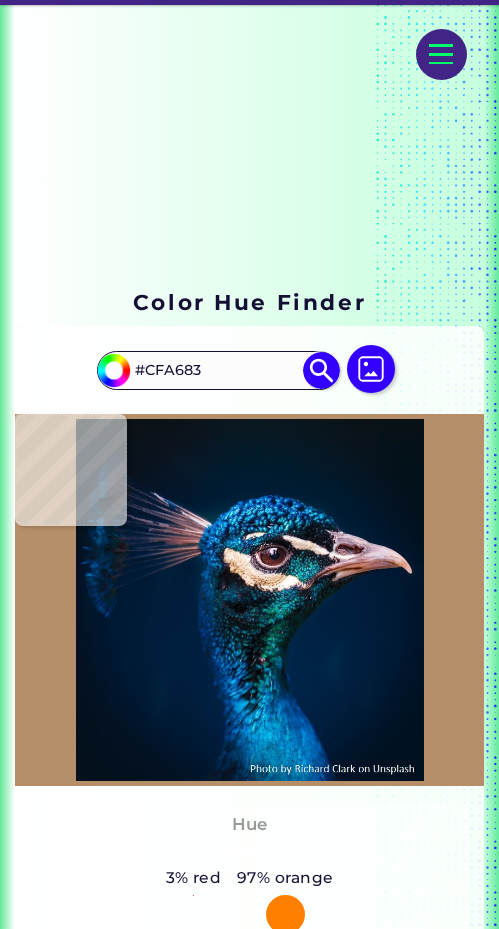 type on "#dcb189" 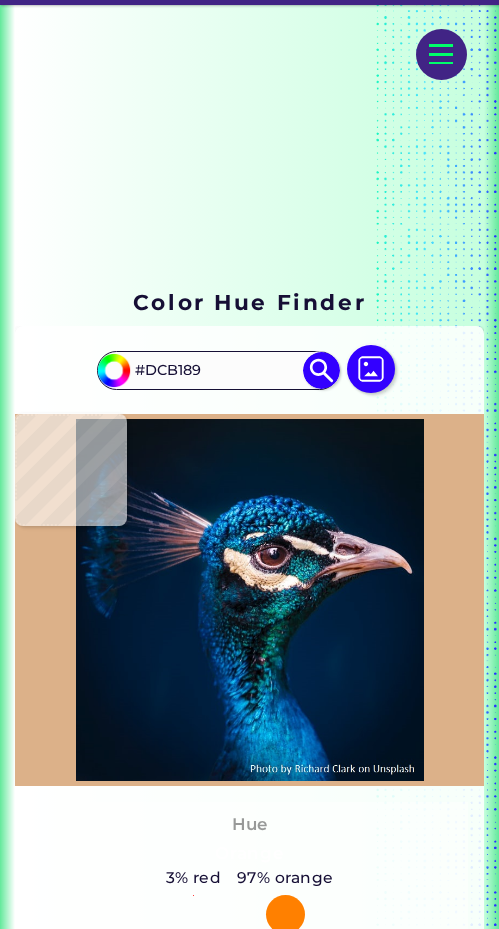 type on "#e0b48a" 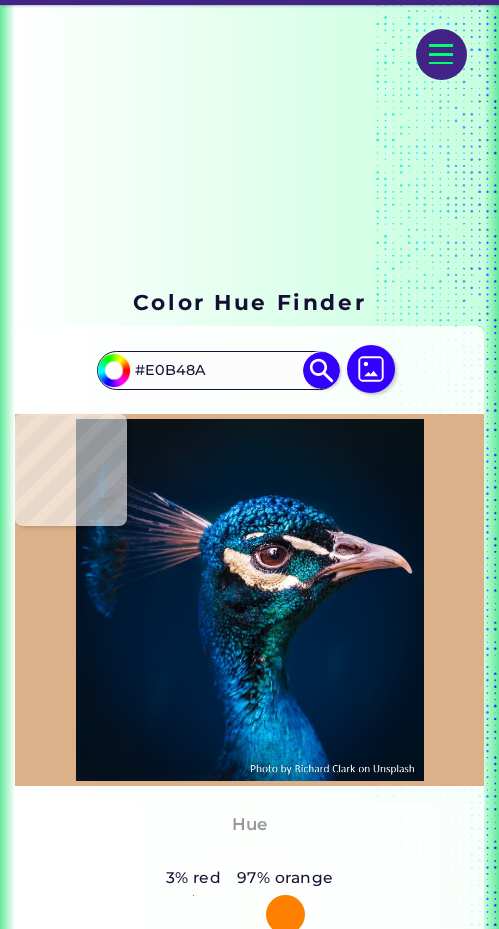 type on "#ffe6d7" 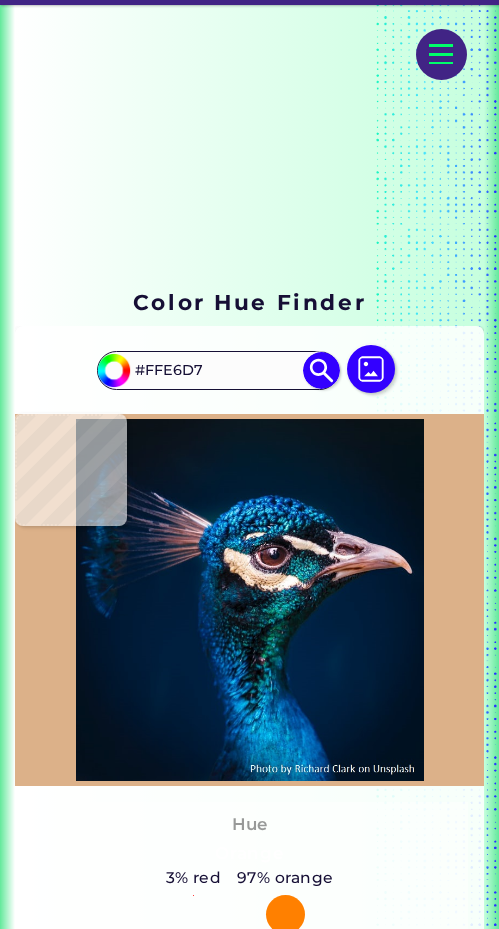 type on "#ebd7c3" 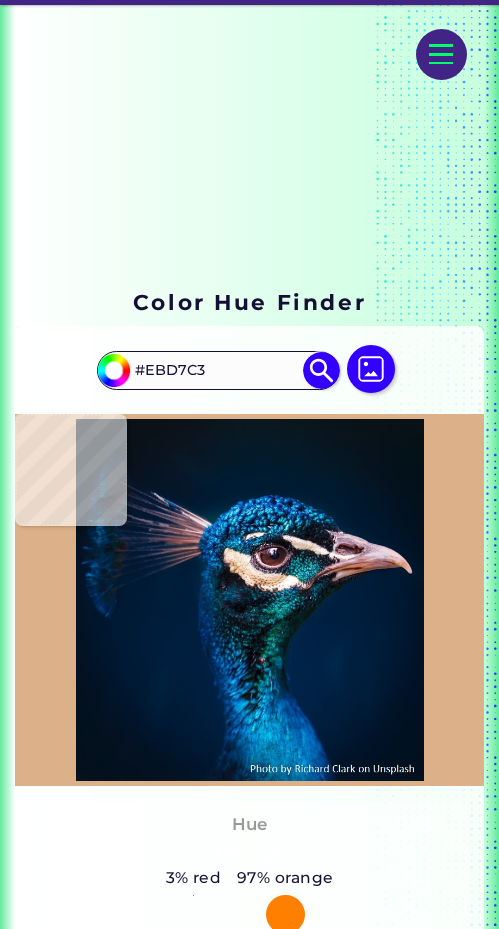 type on "#58687a" 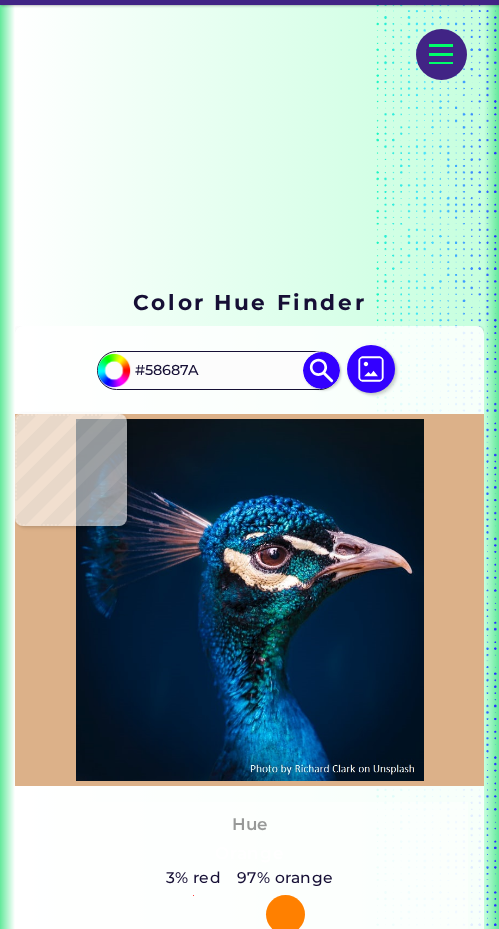 type on "#205d8e" 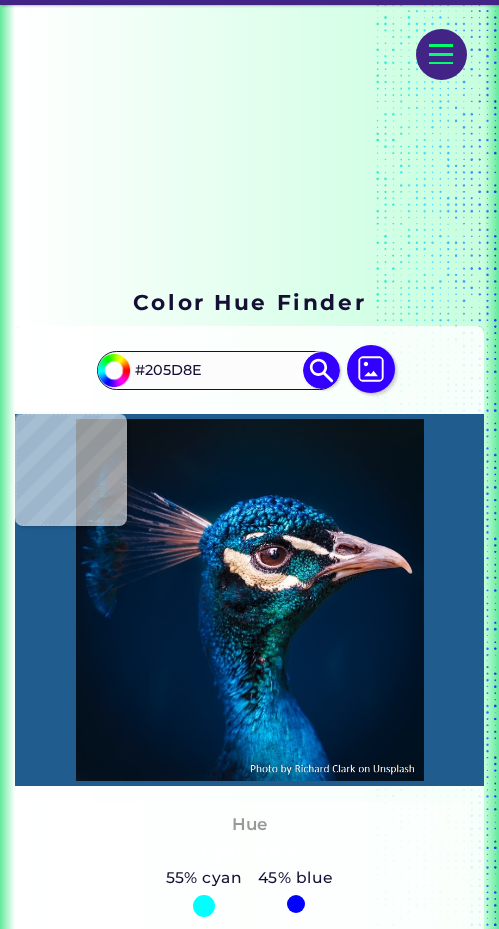 type on "#172a32" 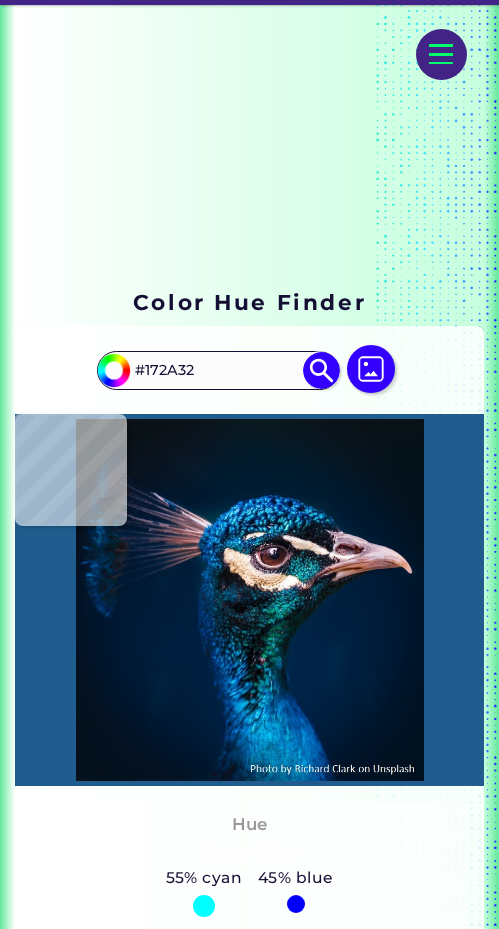 type on "#0d487d" 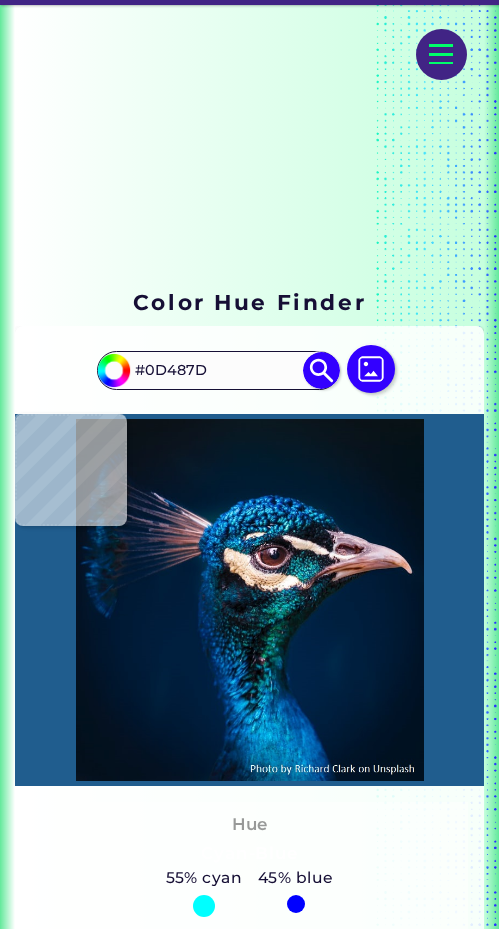 type on "#0359a1" 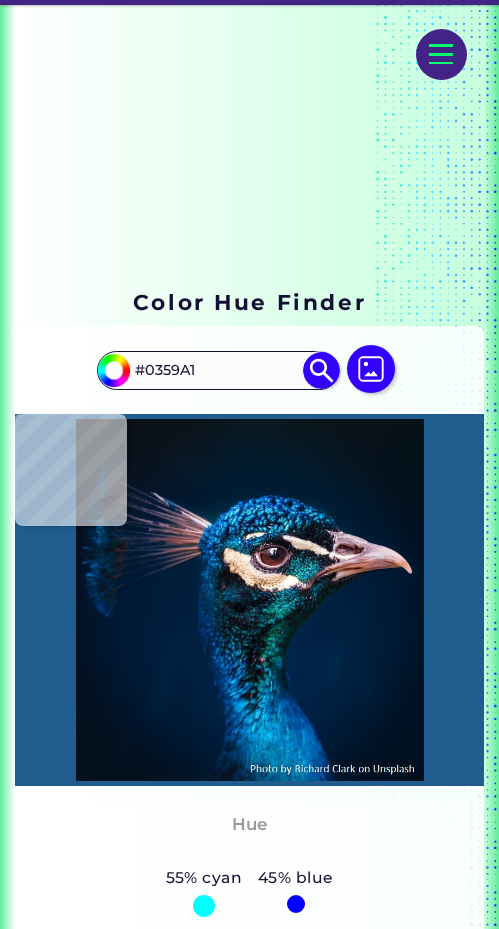 type on "#031e3b" 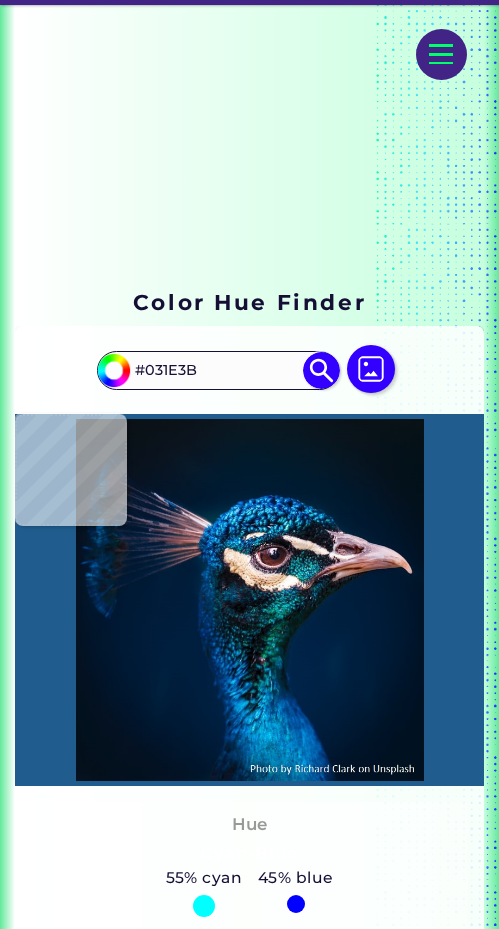 type on "#001c31" 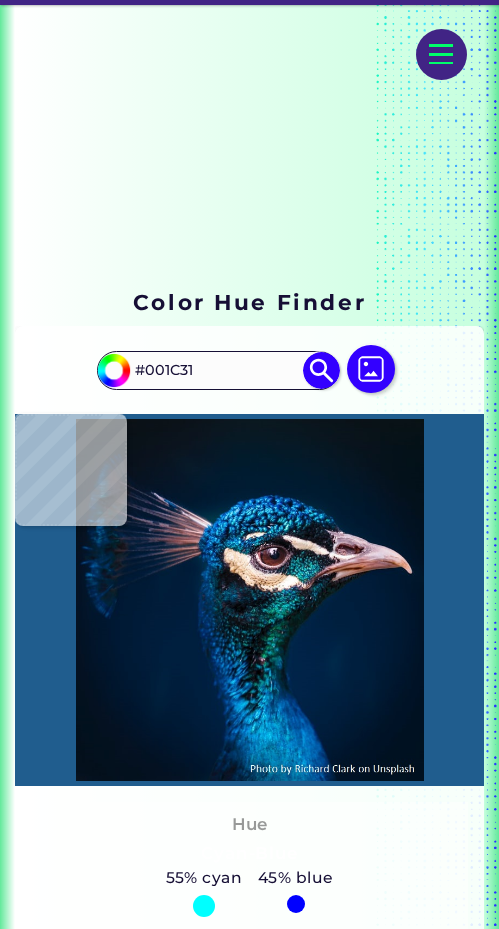 type on "#001b2d" 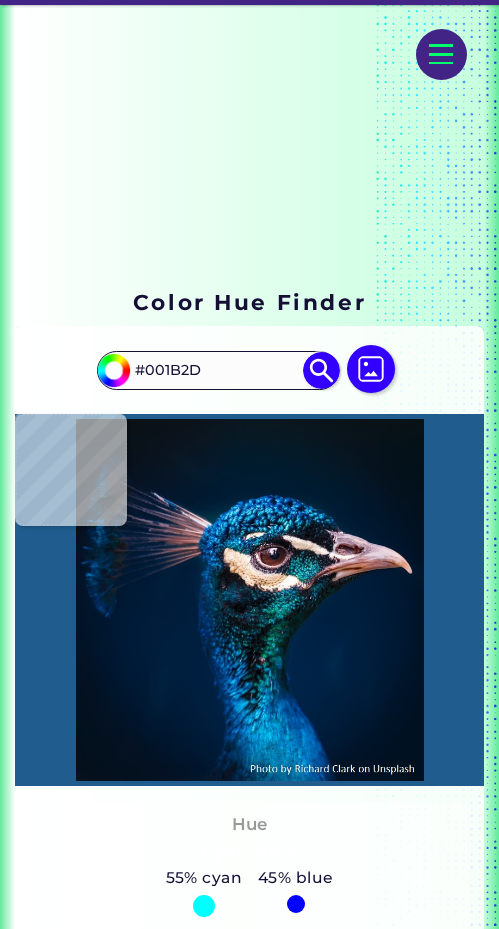 type on "#011b2c" 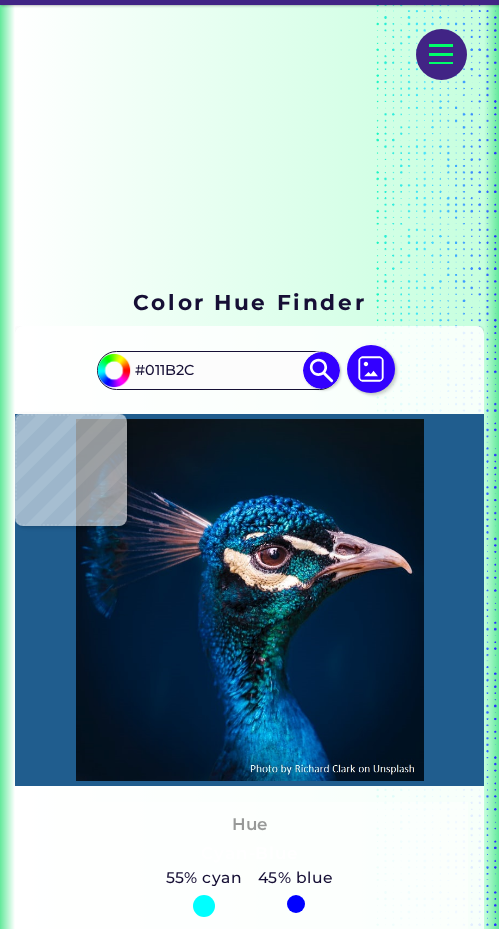 type on "#011b2c" 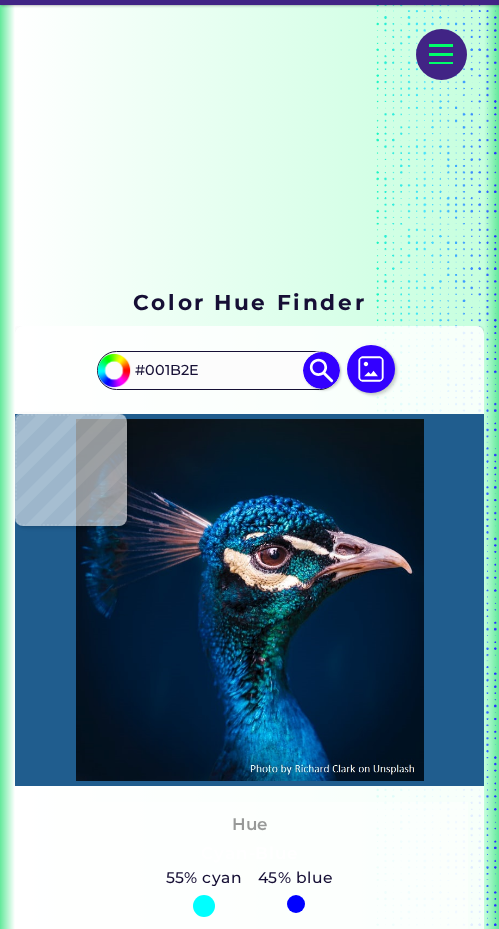 type on "#001b30" 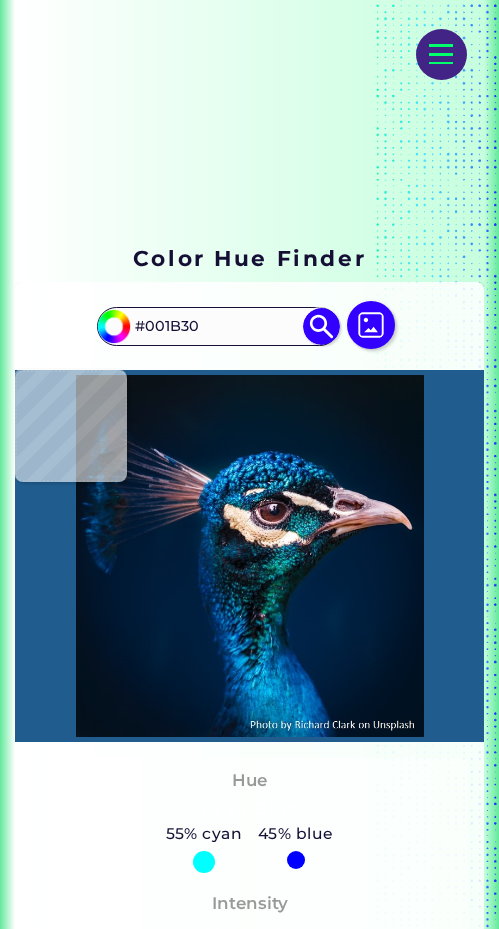 type on "#1f9fdb" 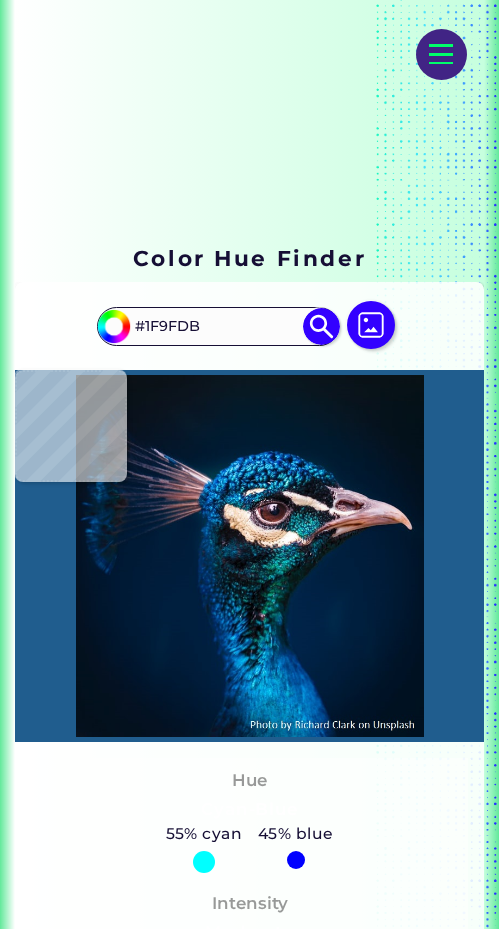 type on "#0e3243" 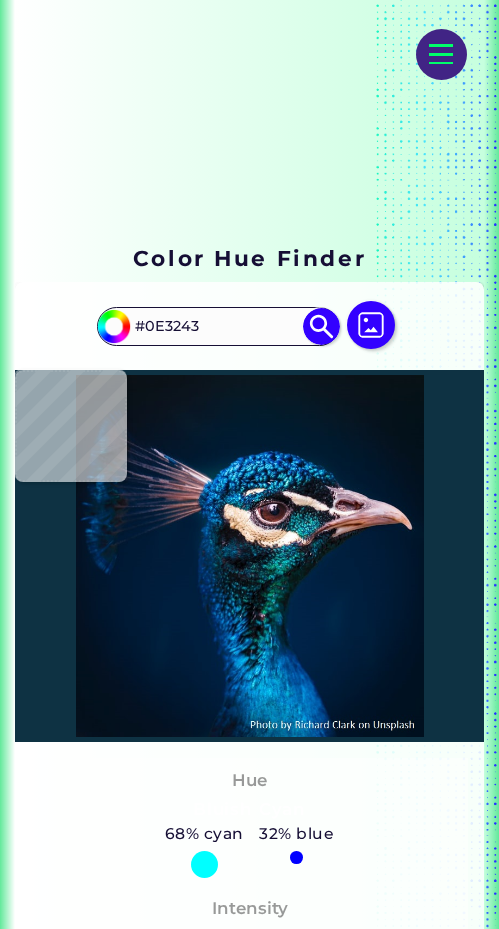type on "#048489" 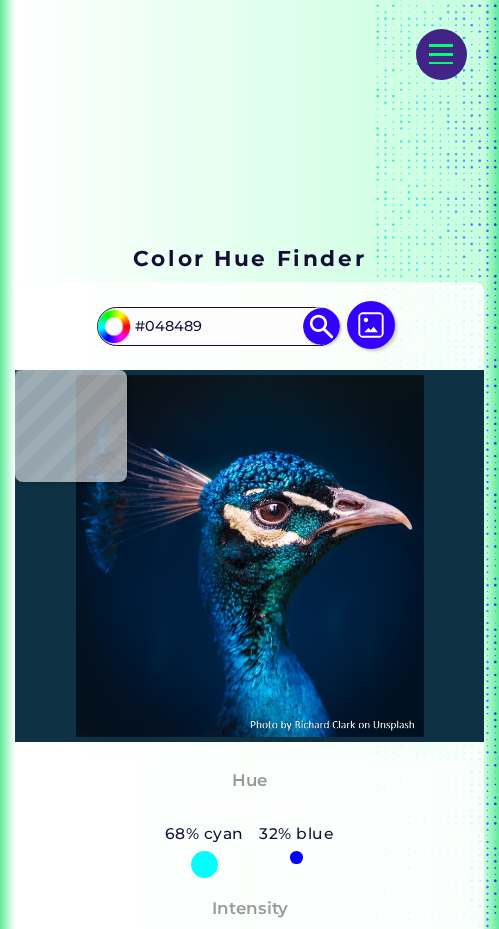 type on "#012620" 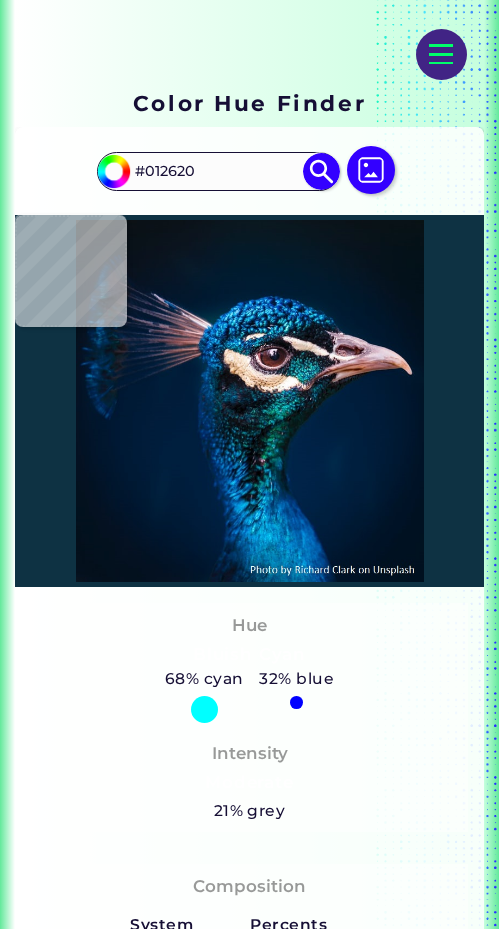 type on "#003a6c" 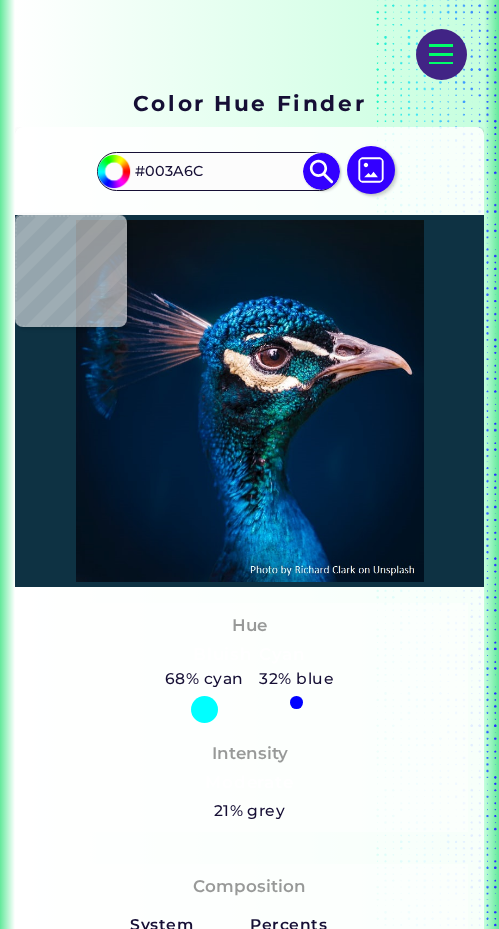 type on "#055fa4" 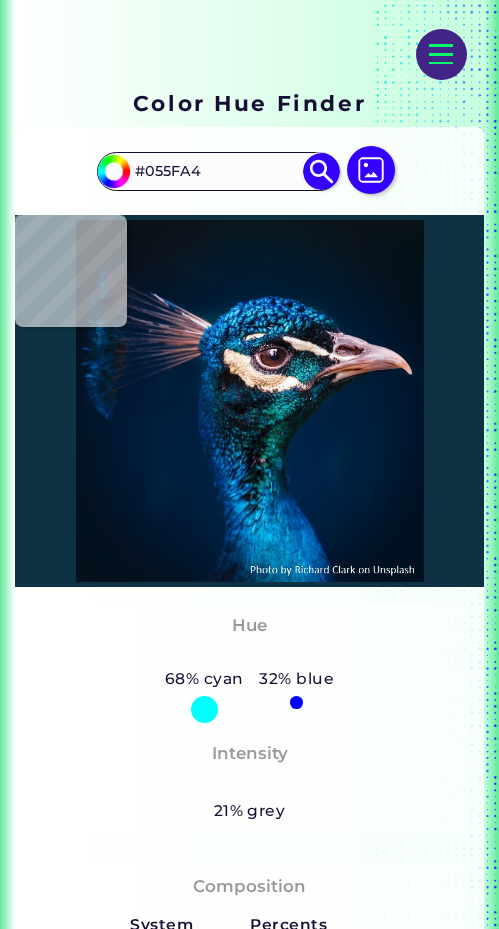 type on "#037cba" 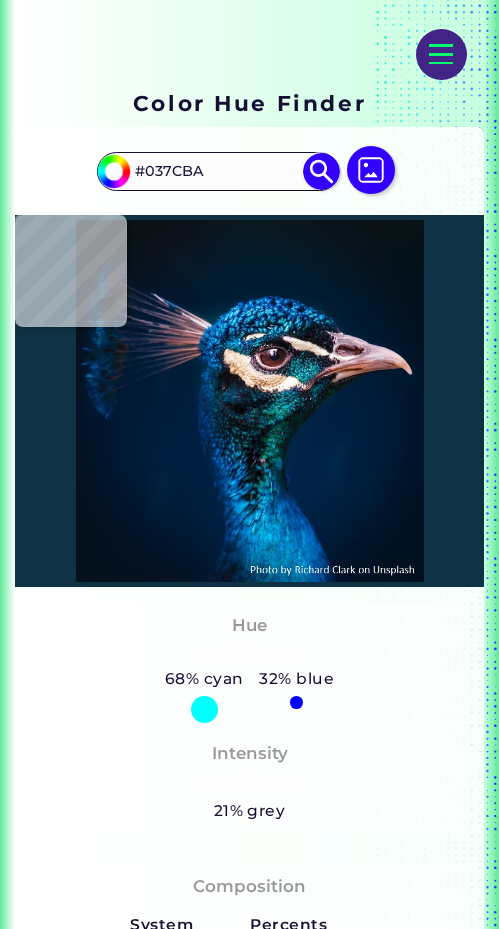 type on "#006db3" 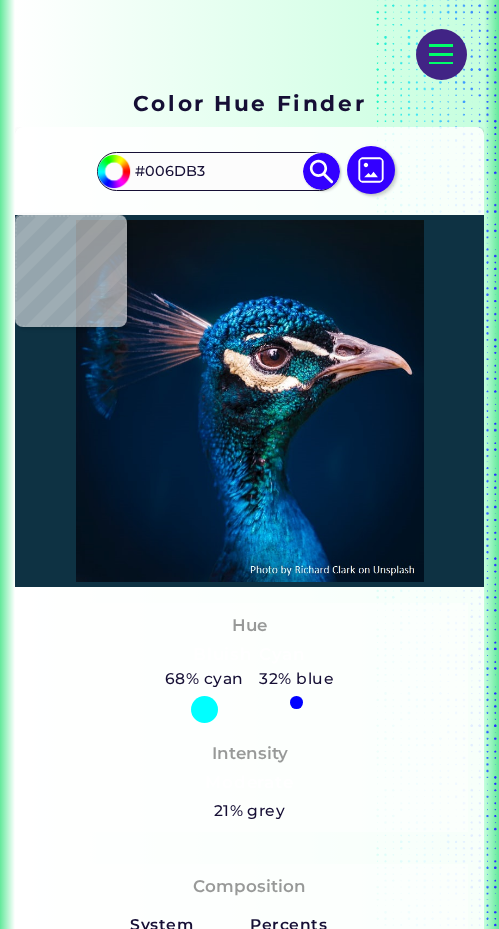 type on "#0985c0" 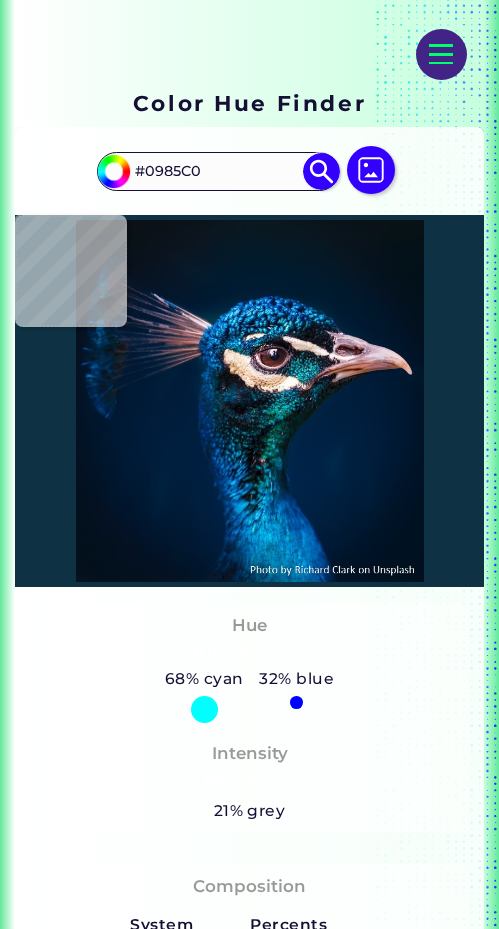 type on "#0d77a9" 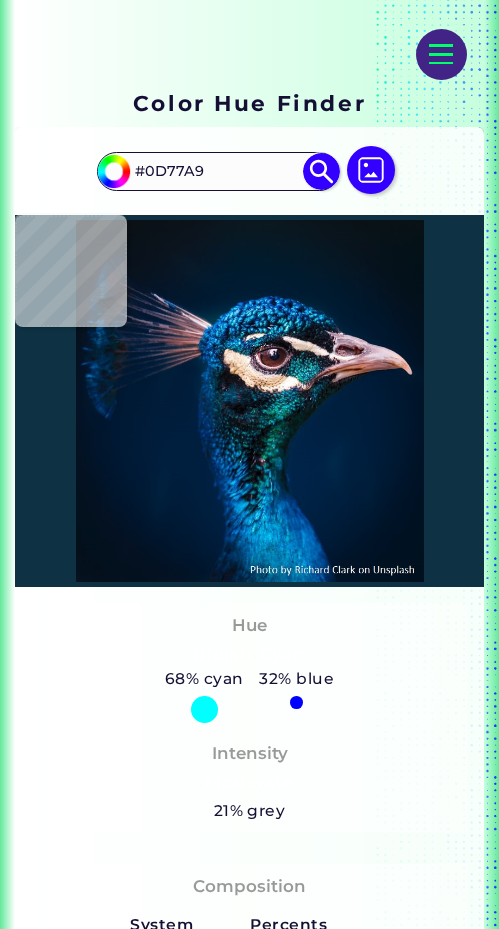 type on "#007ba8" 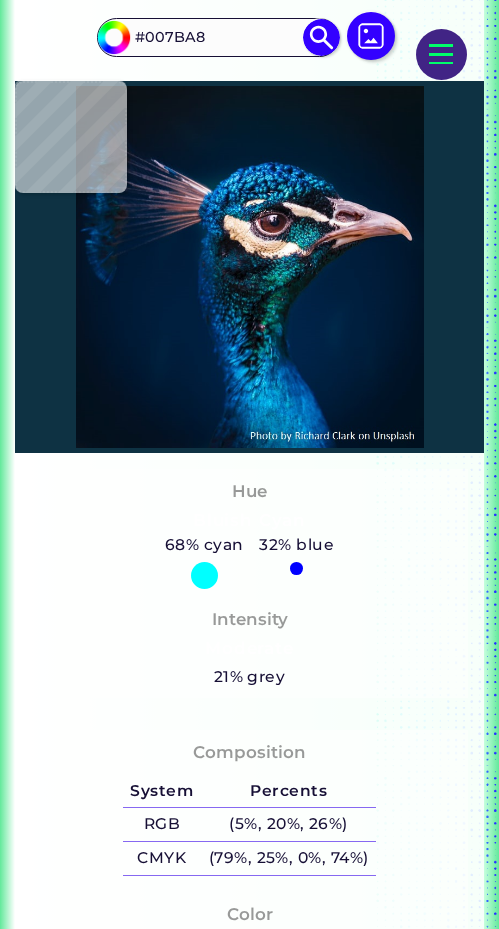 type on "#175c88" 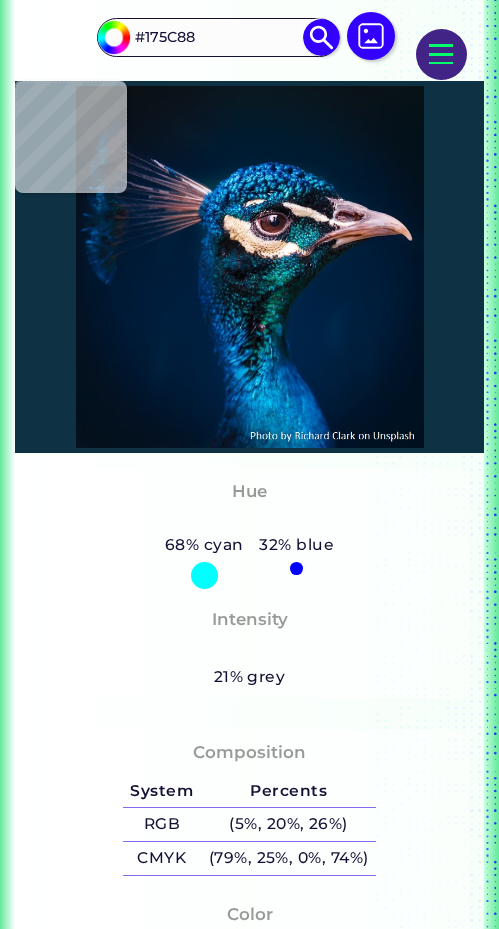 type on "#005b89" 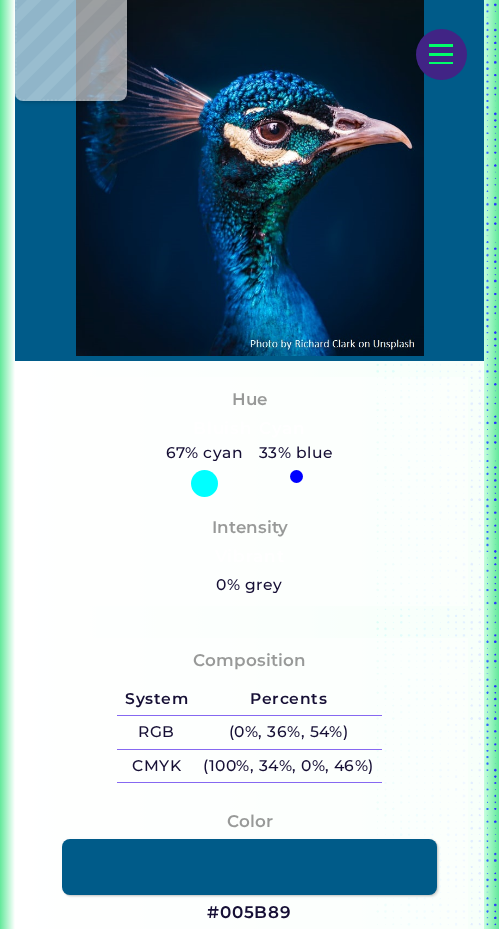 scroll, scrollTop: 525, scrollLeft: 0, axis: vertical 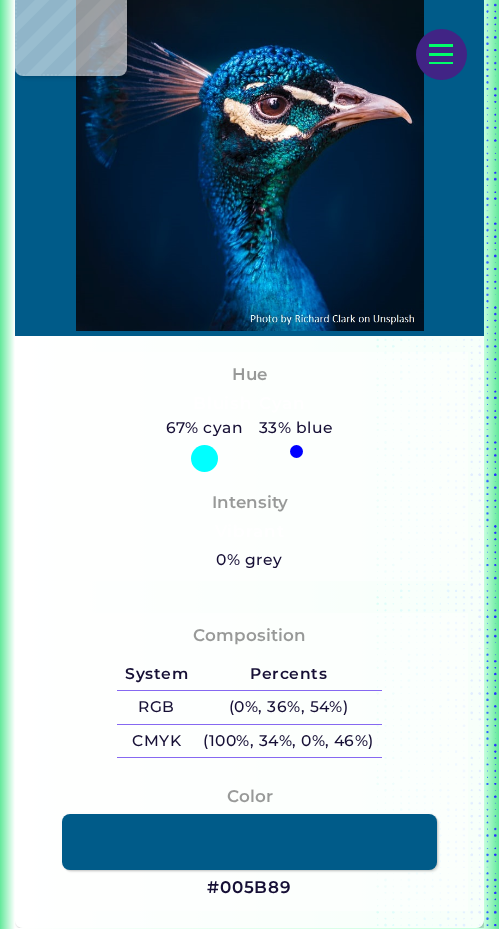 type on "#011126" 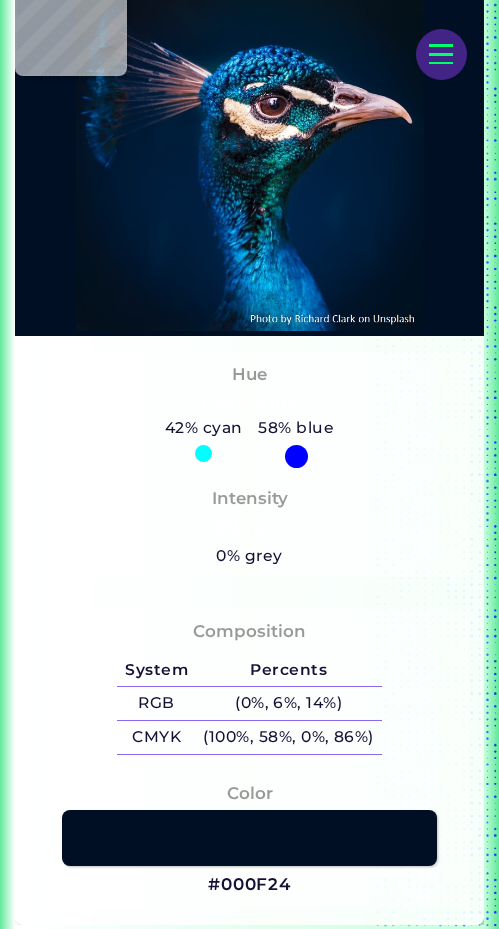 type on "#001226" 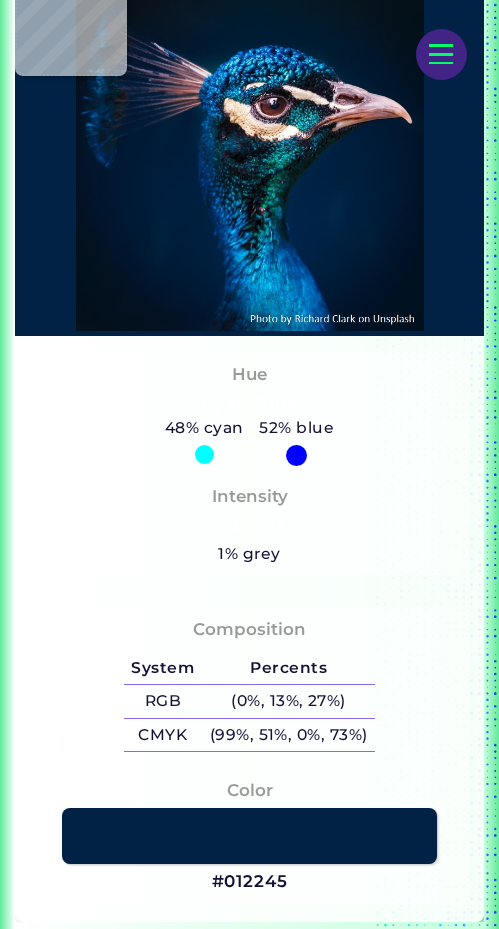 type on "#002245" 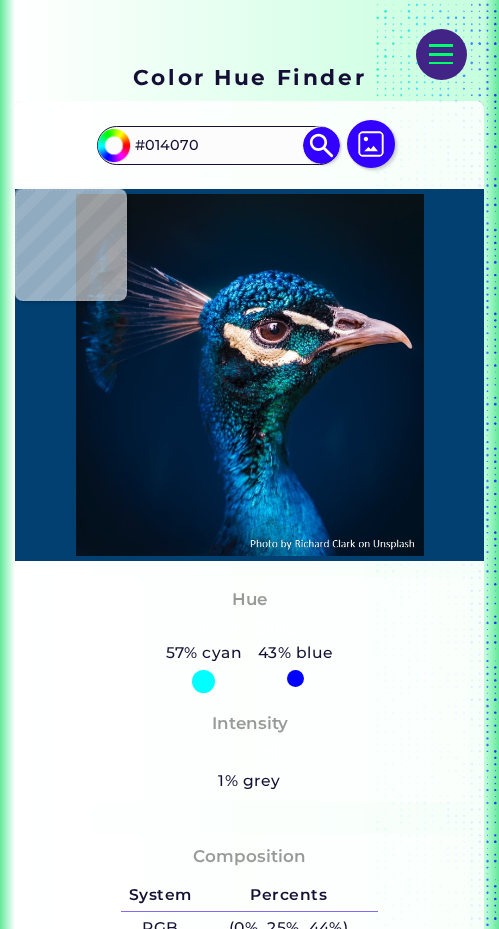 scroll, scrollTop: 0, scrollLeft: 0, axis: both 